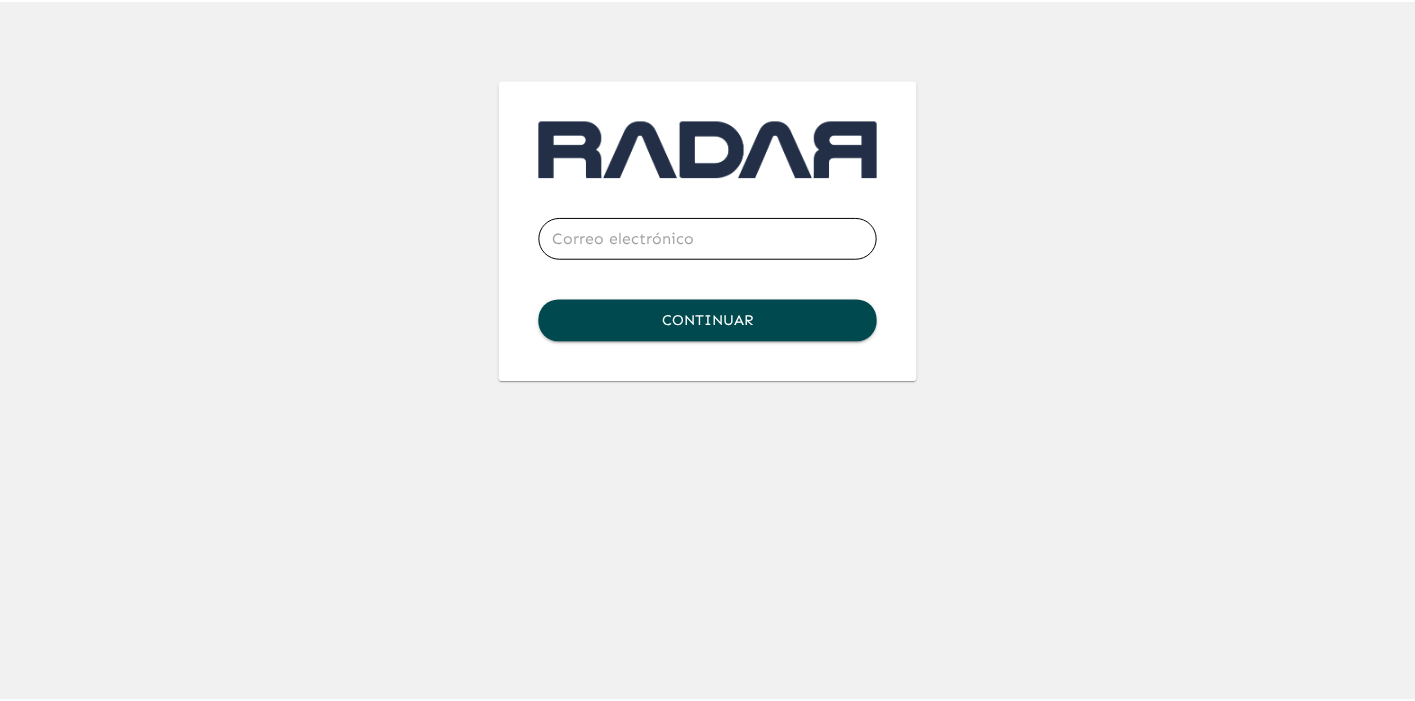scroll, scrollTop: 0, scrollLeft: 0, axis: both 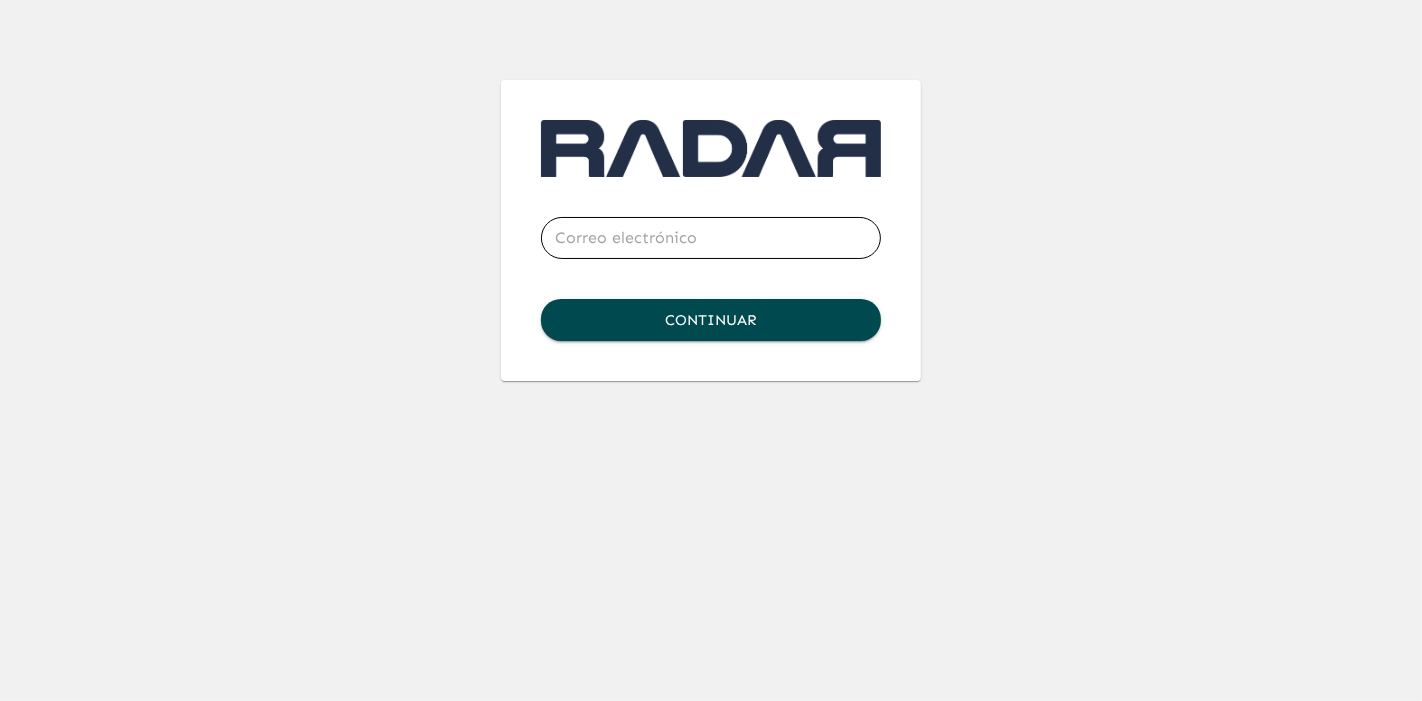 type on "[EMAIL]" 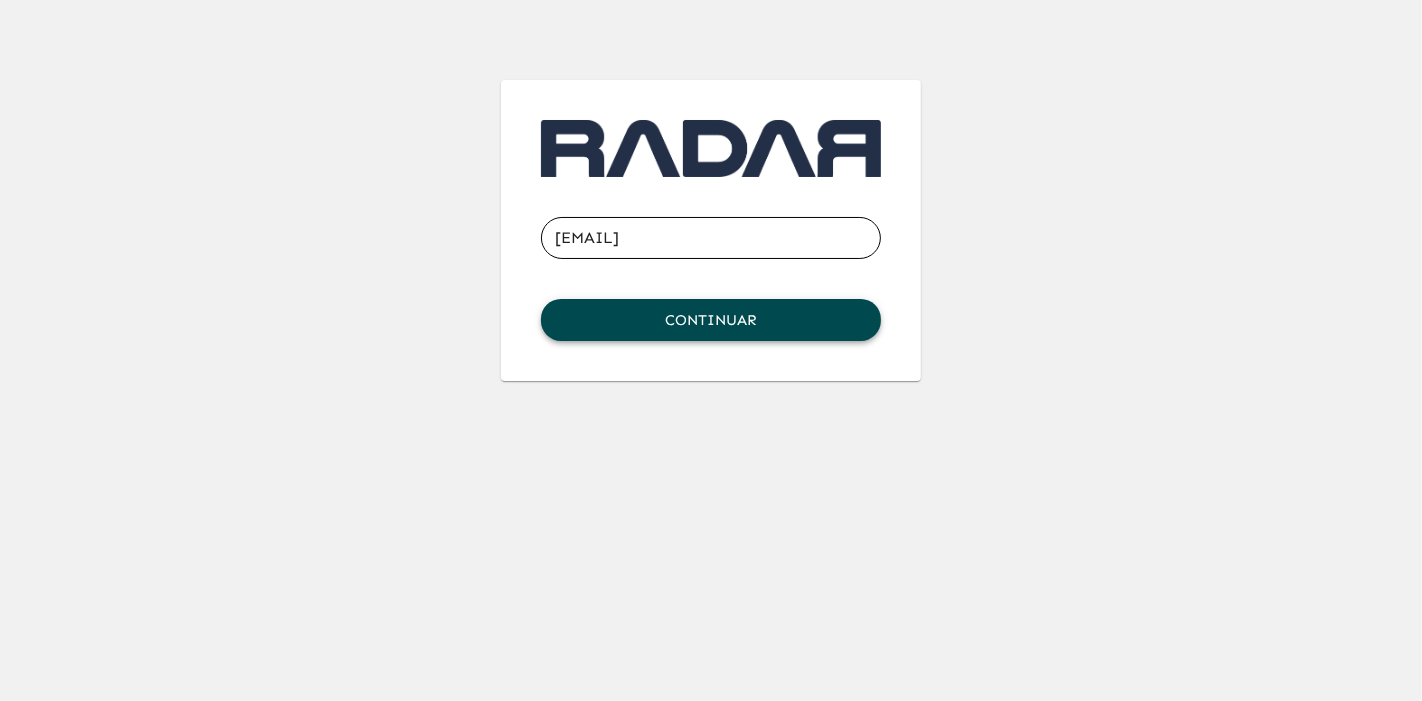 click on "Continuar" at bounding box center (711, 320) 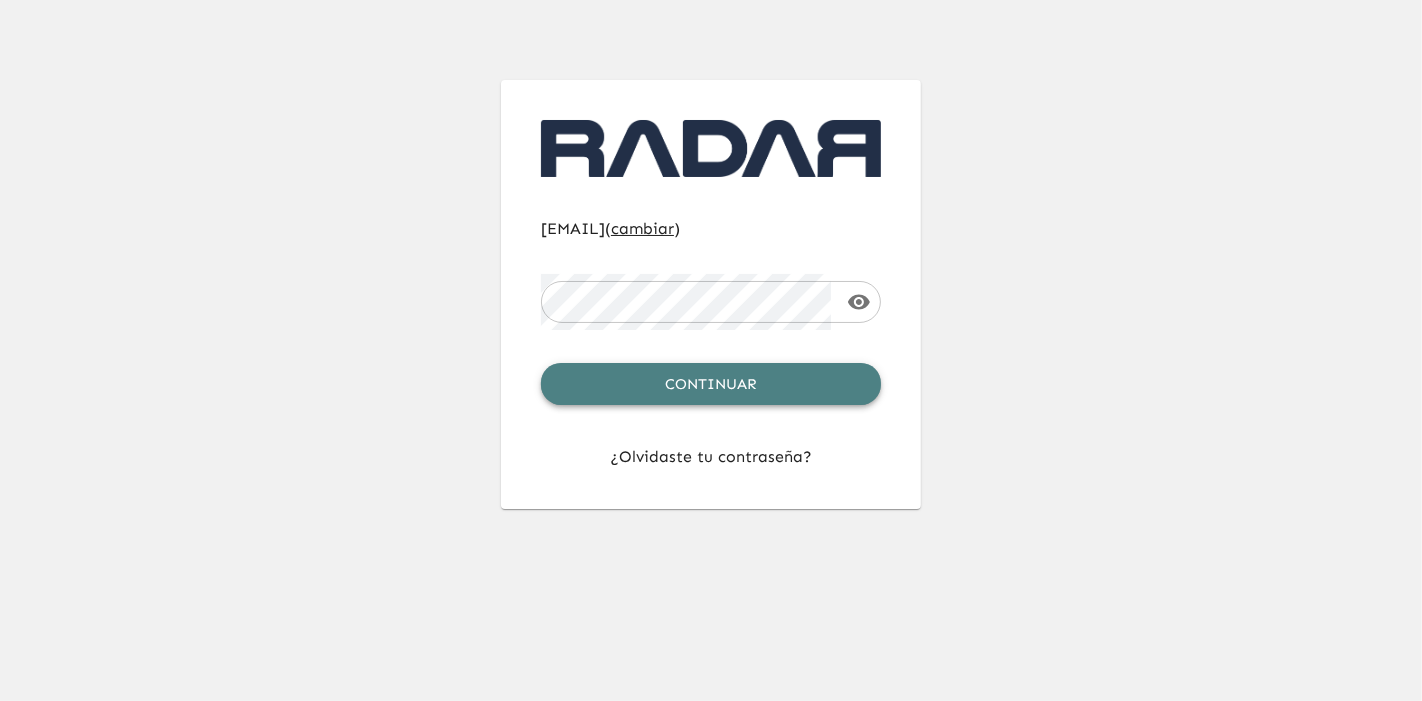 click on "Continuar" at bounding box center (711, 384) 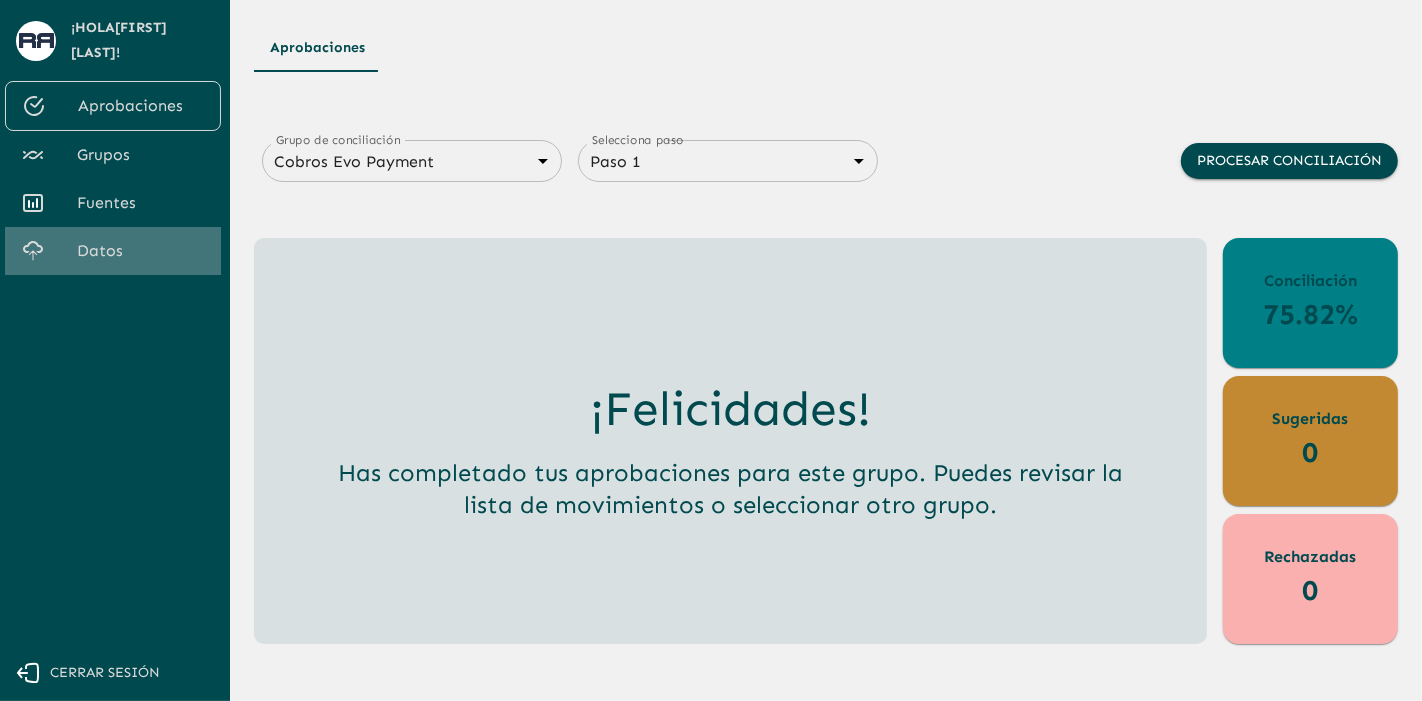 click on "Datos" at bounding box center [113, 251] 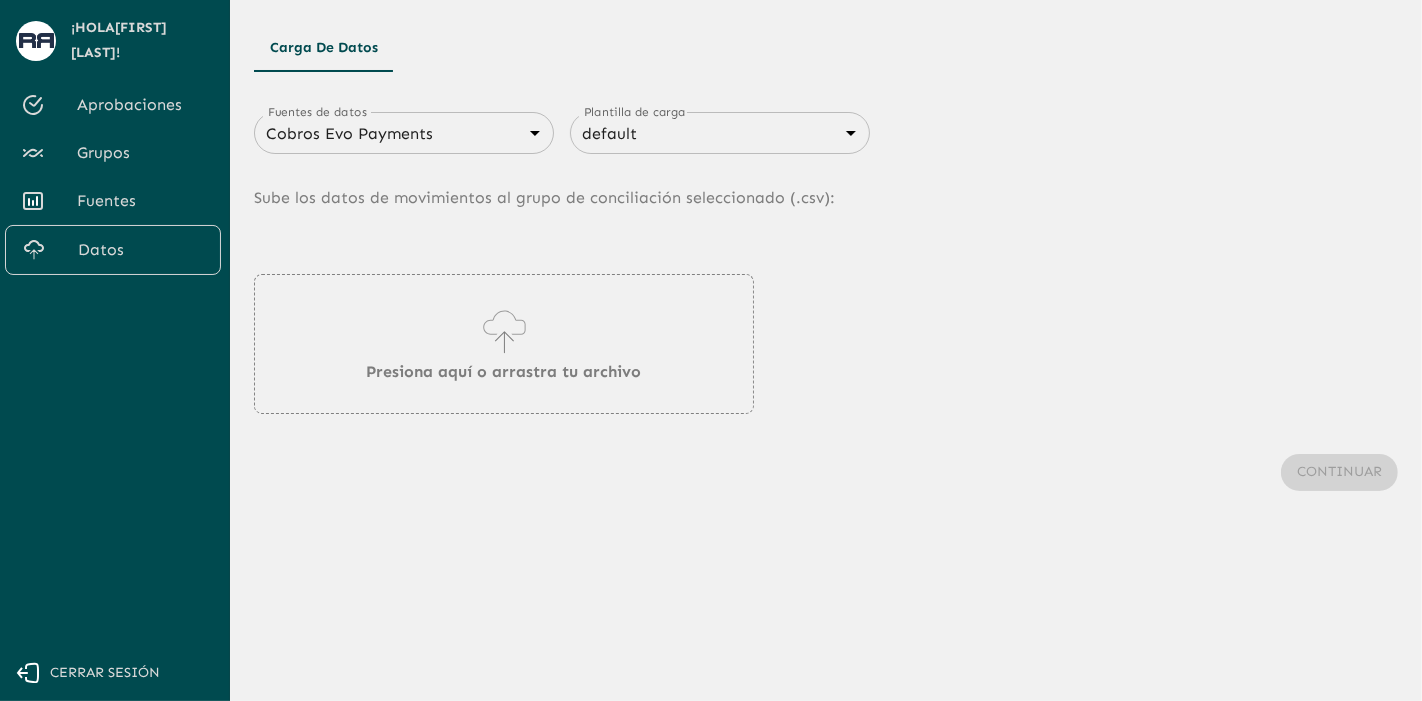 click on "Carga de Datos Fuentes de datos Cobros Evo Payments 66a1a422e6a723c95561de60 Fuentes de datos Plantilla de carga default 6840c633076cd658d08ce814 Fuentes de datos Sube los datos de movimientos al grupo de conciliación seleccionado (. csv ): Presiona aquí o arrastra tu archivo   Continuar" at bounding box center [826, 350] 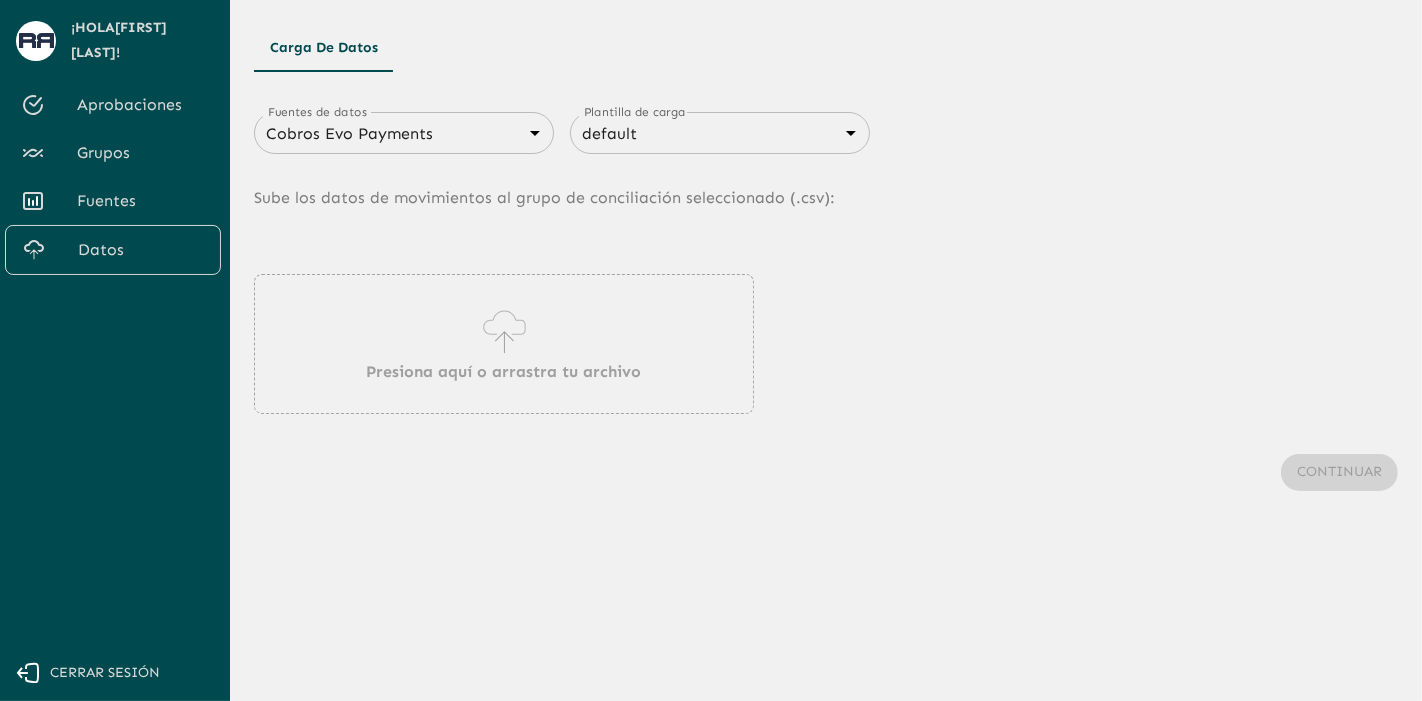 click on "Presiona aquí o arrastra tu archivo" at bounding box center (504, 372) 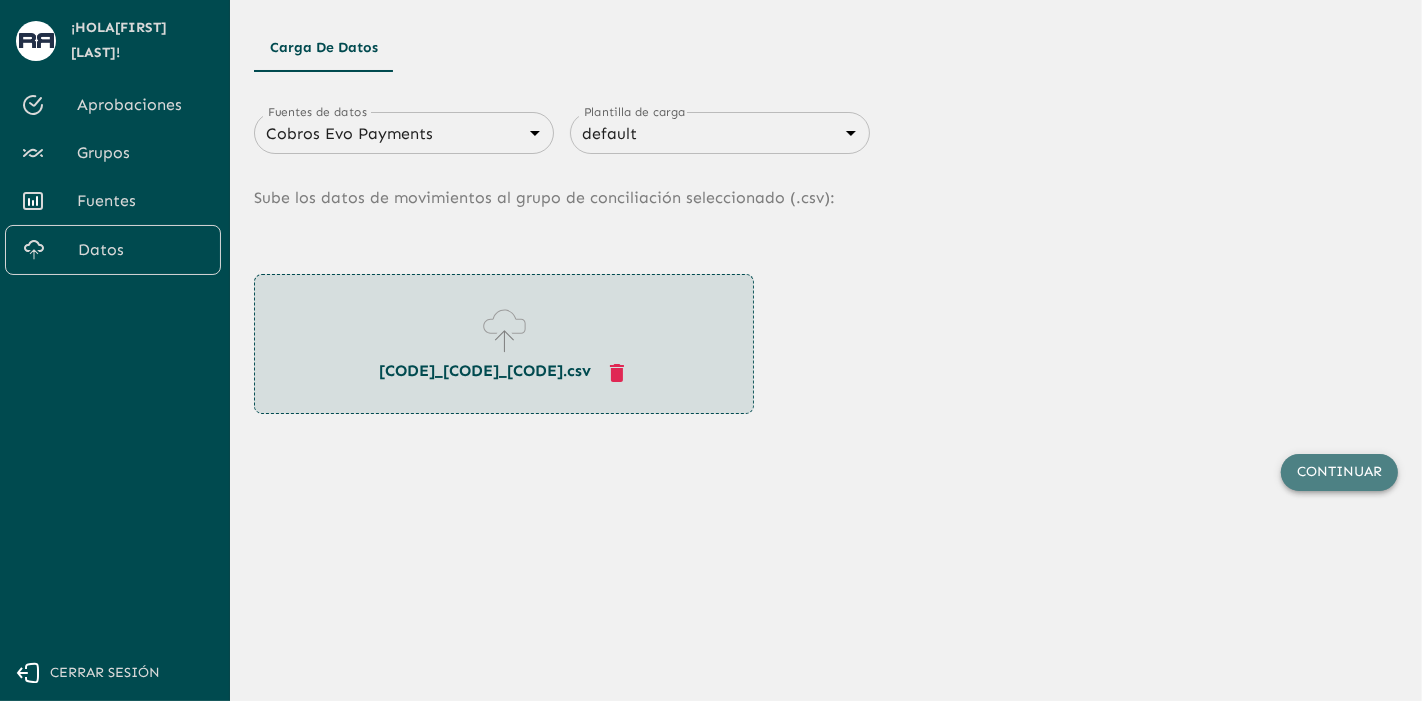click on "Continuar" at bounding box center [1339, 472] 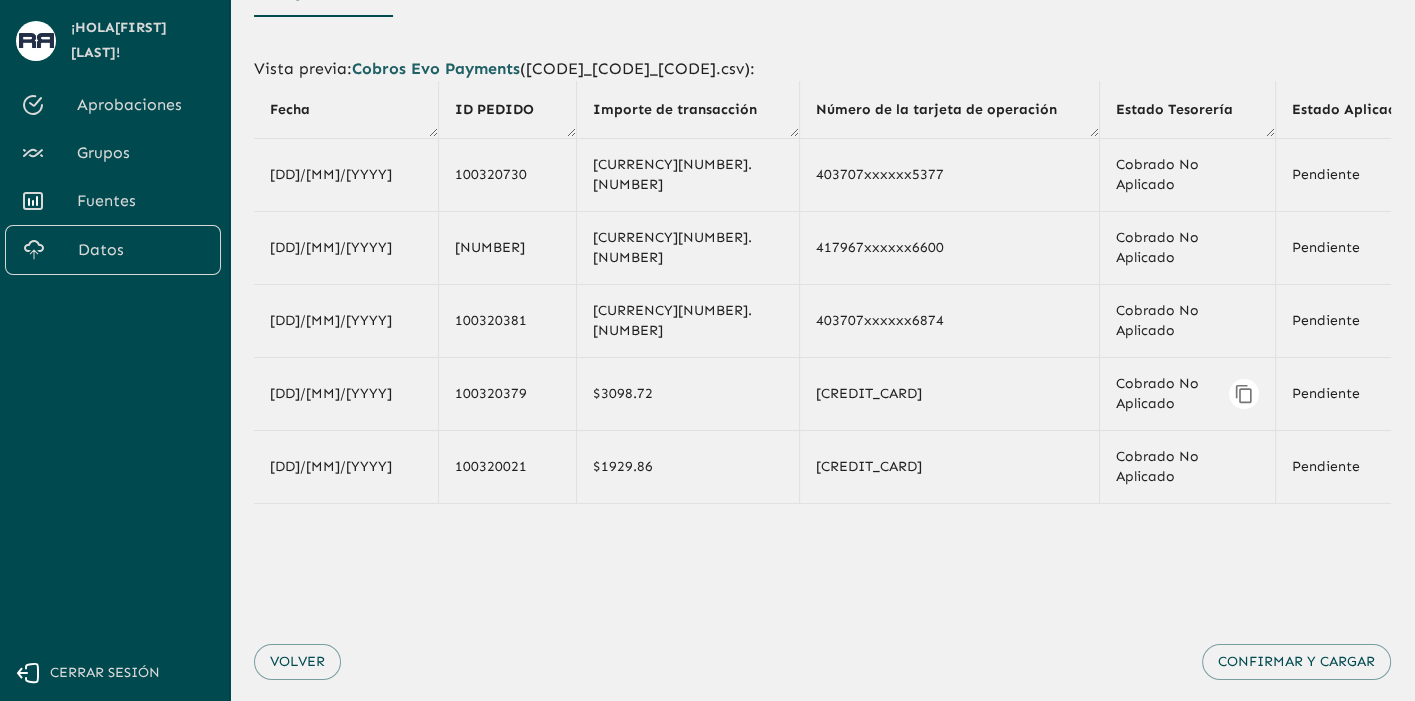 scroll, scrollTop: 102, scrollLeft: 0, axis: vertical 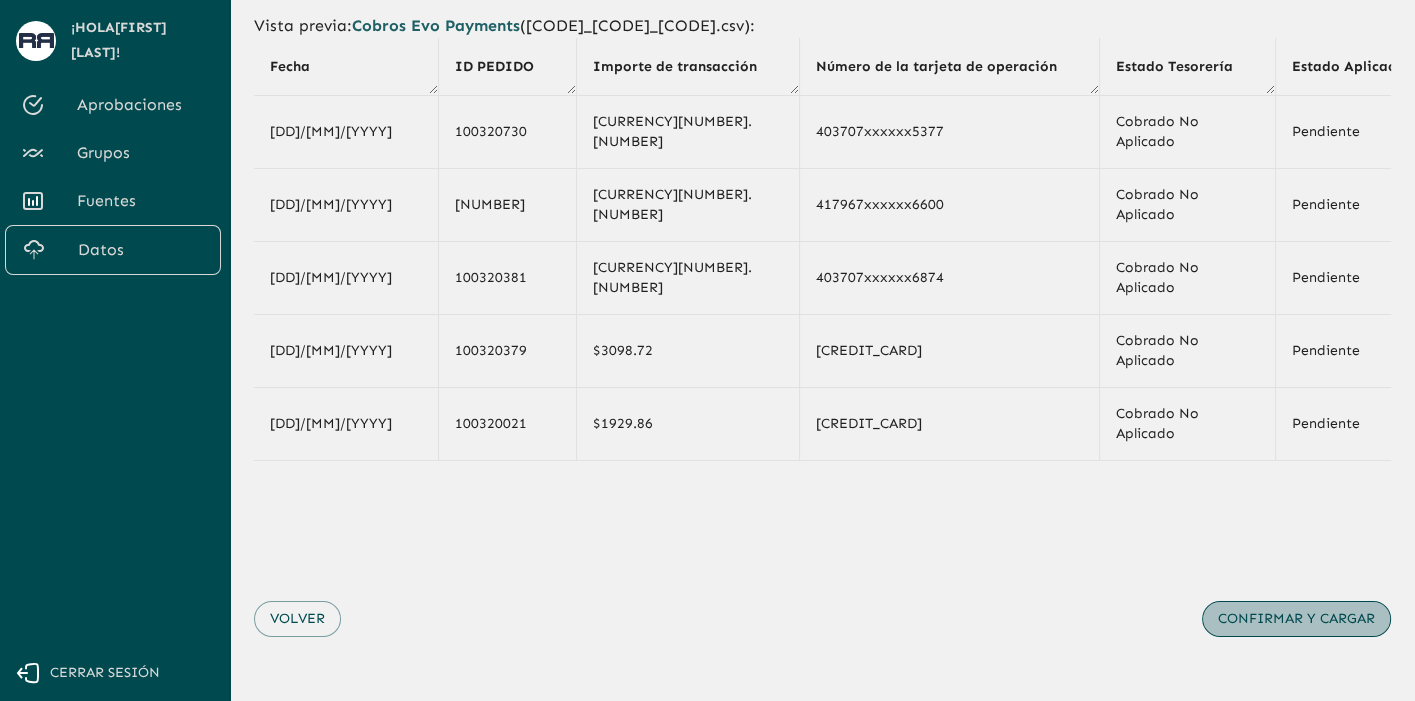 click on "Confirmar y cargar" at bounding box center (1296, 619) 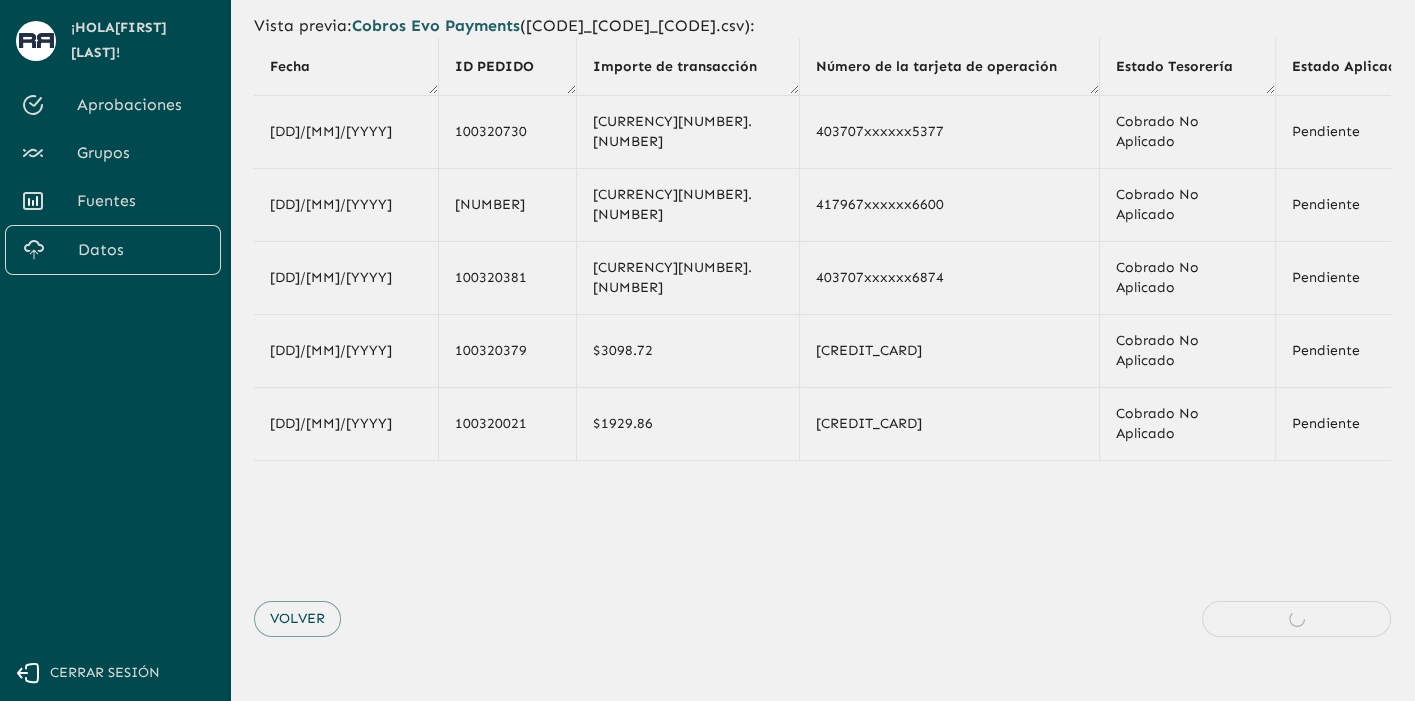 scroll, scrollTop: 0, scrollLeft: 0, axis: both 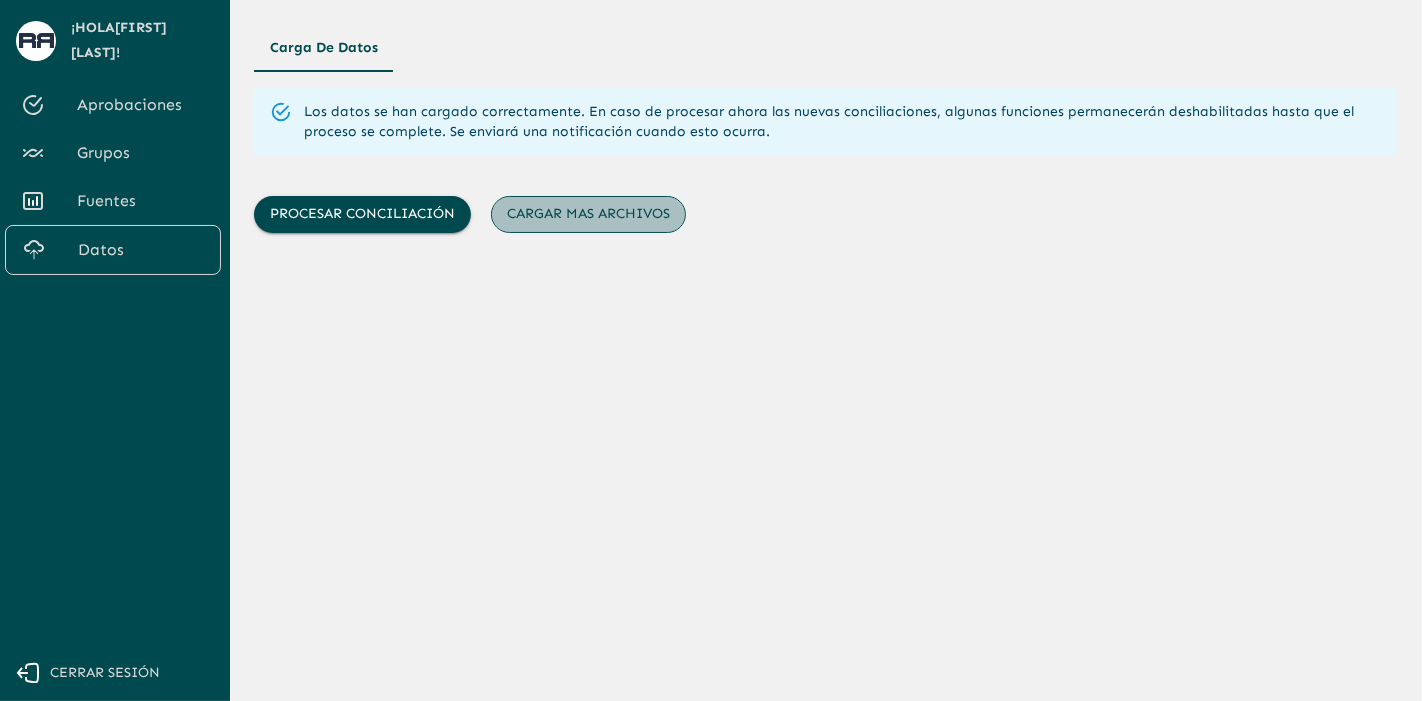 click on "Cargar mas archivos" at bounding box center [588, 214] 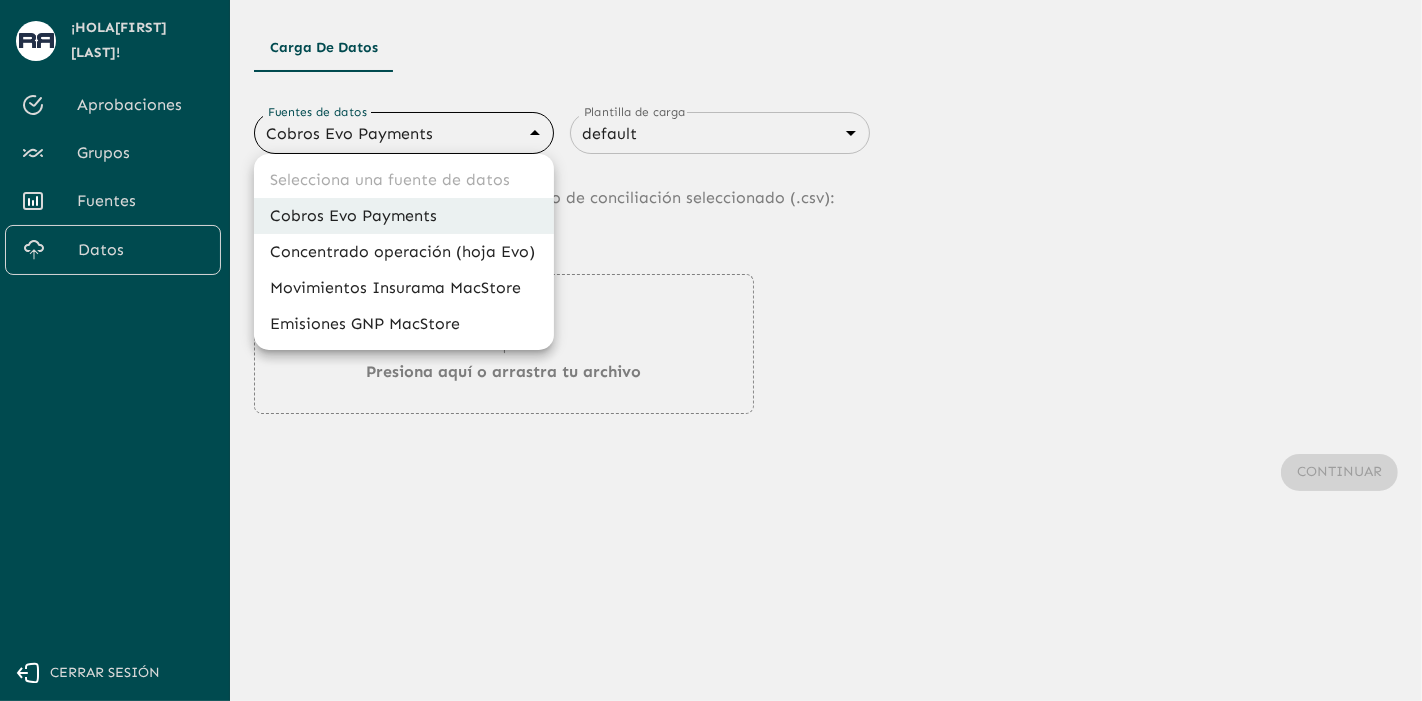 click on "Se están procesando los movimientos. Algunas acciones permanecerán deshabilitadas, por favor espera... ¡Hola  [FIRST] [LAST] ! Aprobaciones Grupos Fuentes Datos   Cerrar sesión   Carga de Datos Fuentes de datos Cobros Evo Payments [HASH] Fuentes de datos Plantilla de carga default [HASH] Fuentes de datos Sube los datos de movimientos al grupo de conciliación seleccionado (. csv ): Presiona aquí o arrastra tu archivo   Continuar
Selecciona una fuente de datos Cobros Evo Payments Concentrado operación (hoja Evo) Movimientos Insurama MacStore Emisiones GNP MacStore" at bounding box center (711, 350) 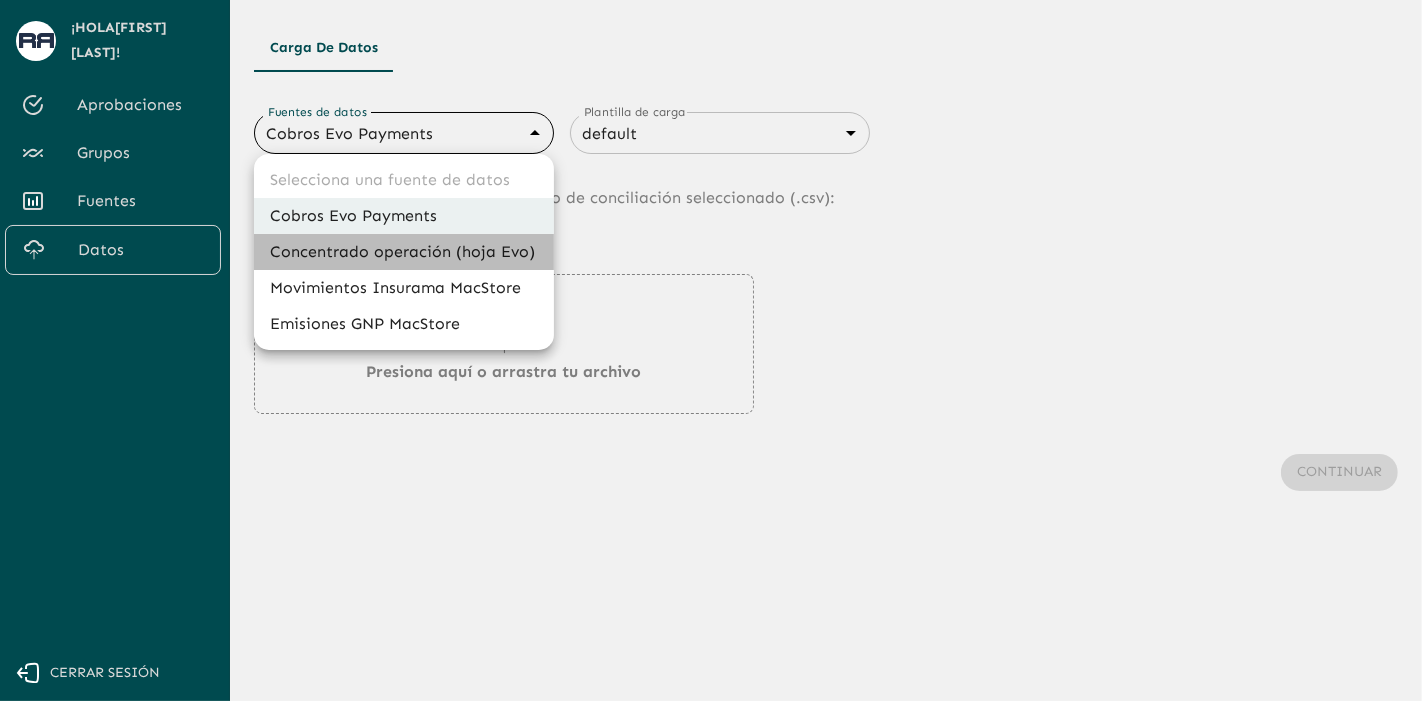click on "Concentrado operación (hoja Evo)" at bounding box center [404, 252] 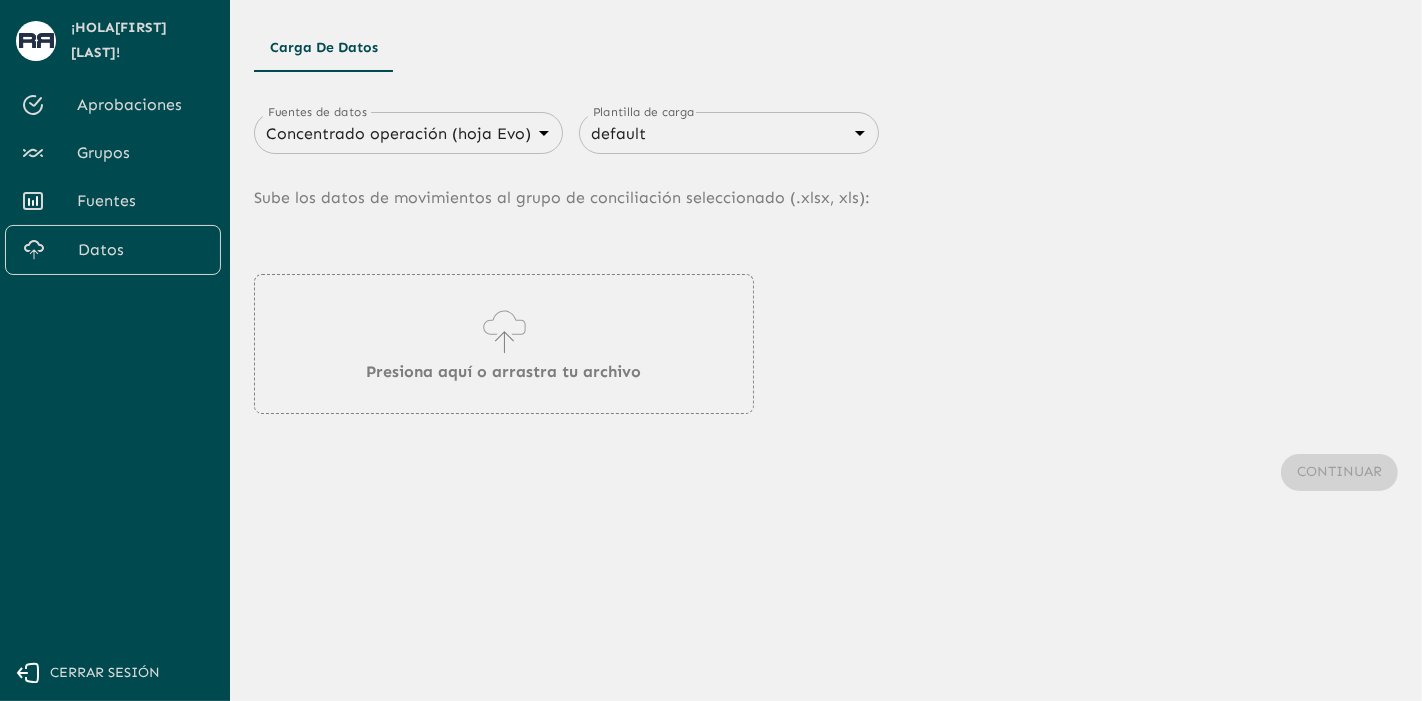 click on "Carga de Datos Fuentes de datos Concentrado operación (hoja Evo) 66a28f58e6a723c95561de69 Fuentes de datos Plantilla de carga default 6840c634076cd658d08ce817 Fuentes de datos Sube los datos de movimientos al grupo de conciliación seleccionado (. xlsx, xls ): Presiona aquí o arrastra tu archivo   Continuar" at bounding box center [826, 350] 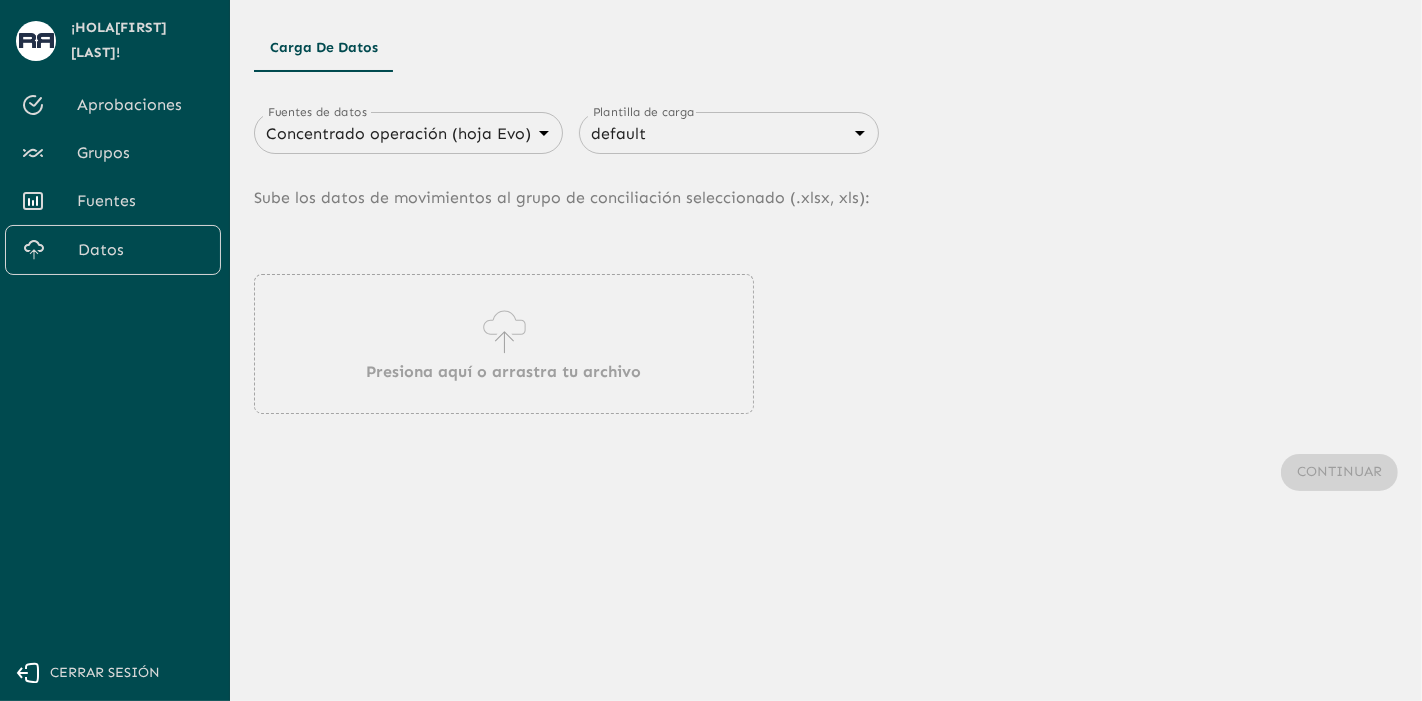 click on "Presiona aquí o arrastra tu archivo" at bounding box center (504, 372) 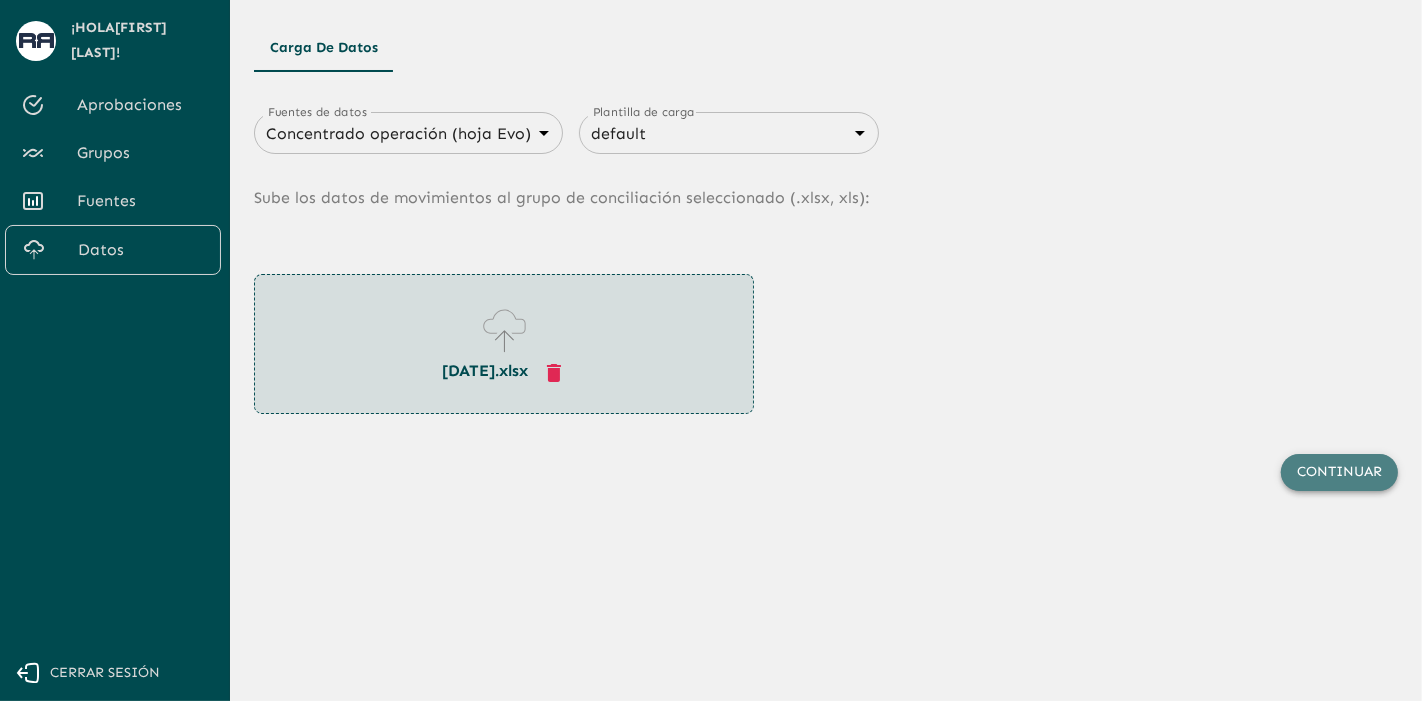 click on "Continuar" at bounding box center (1339, 472) 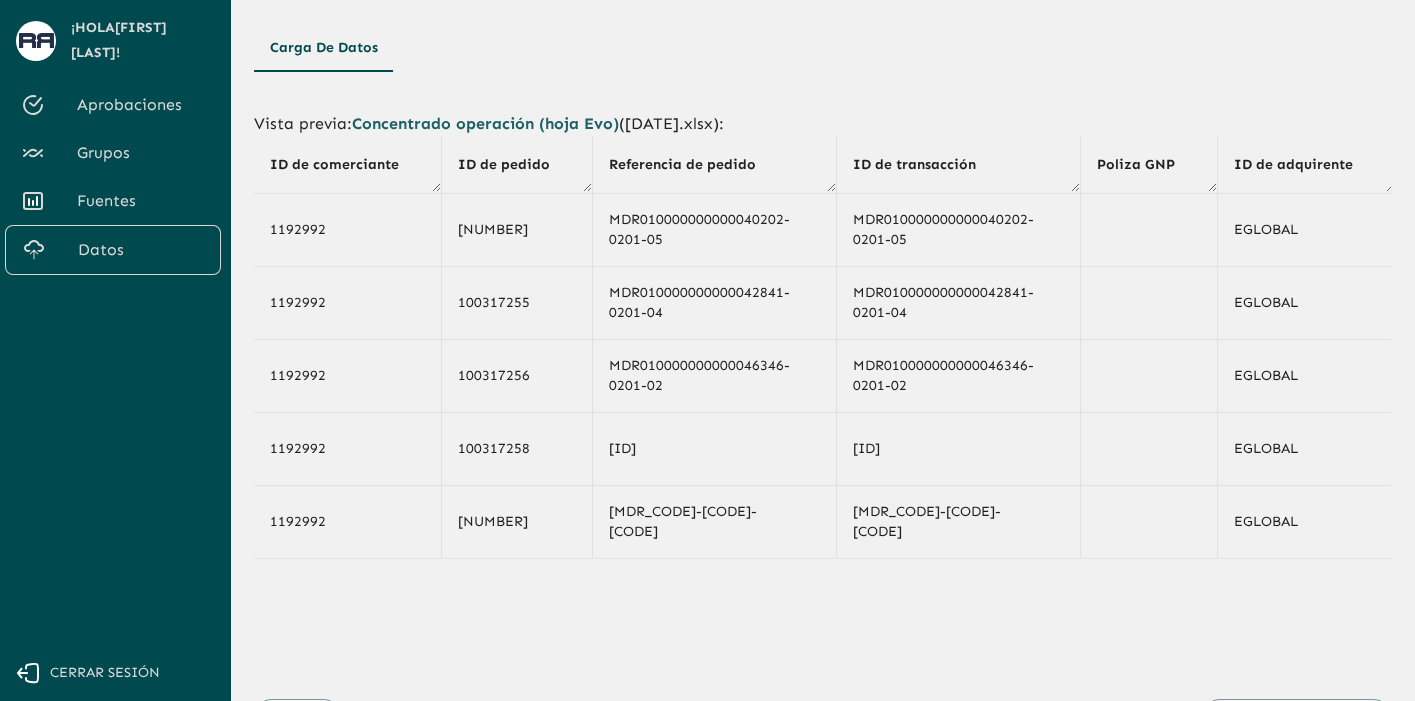 scroll, scrollTop: 102, scrollLeft: 0, axis: vertical 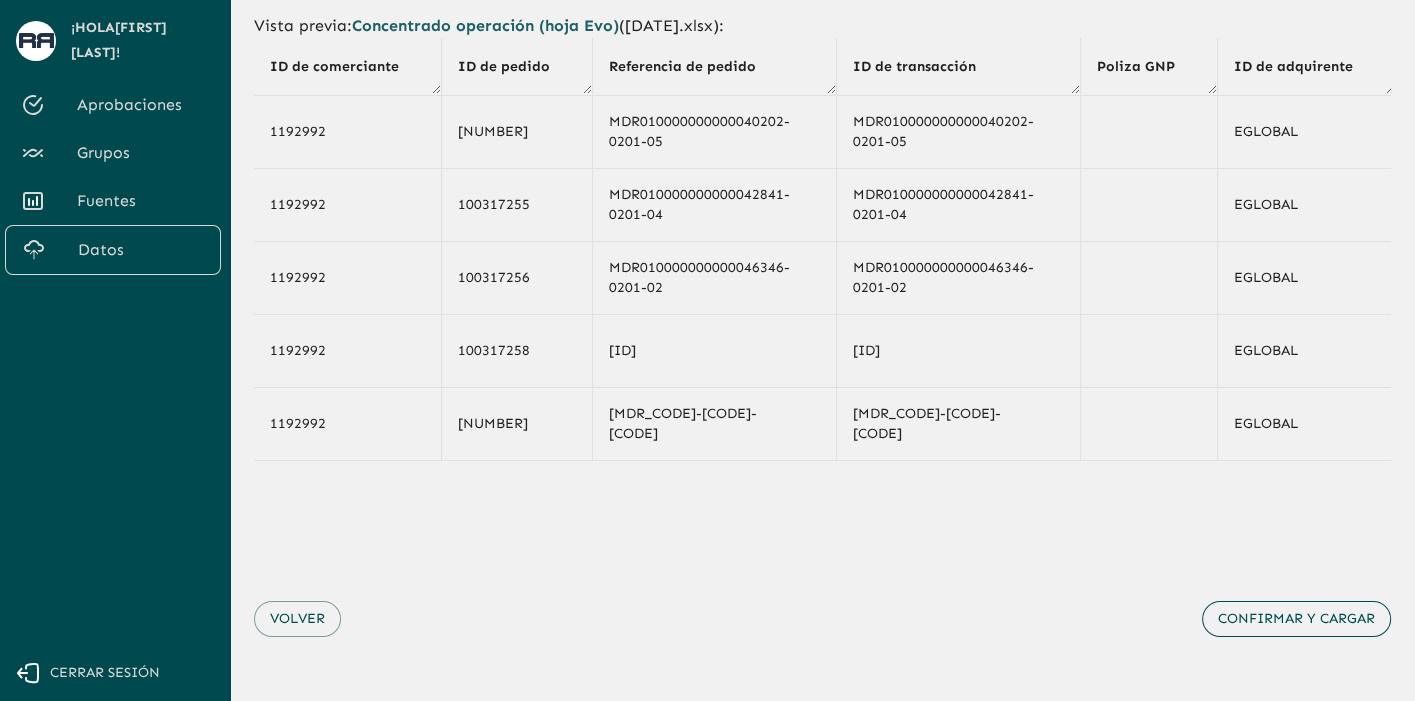 click on "Confirmar y cargar" at bounding box center [1296, 619] 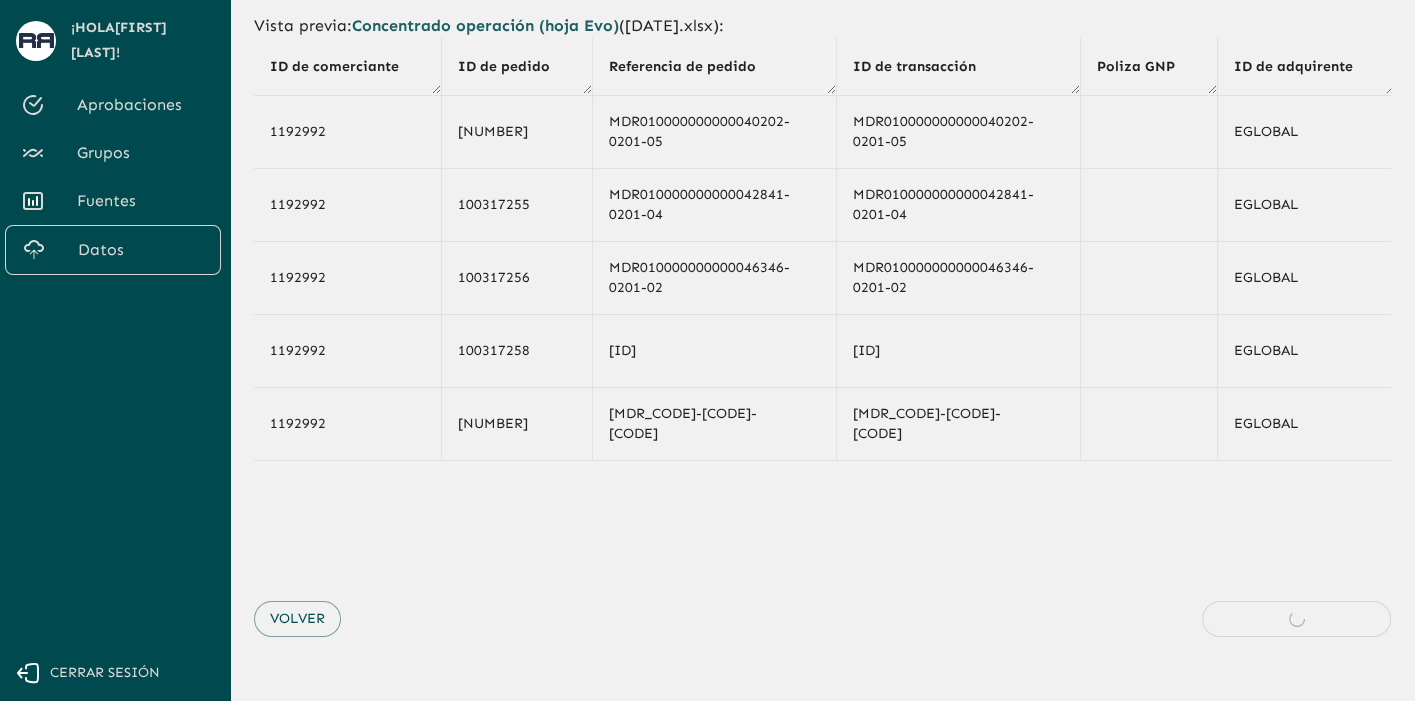 scroll, scrollTop: 0, scrollLeft: 0, axis: both 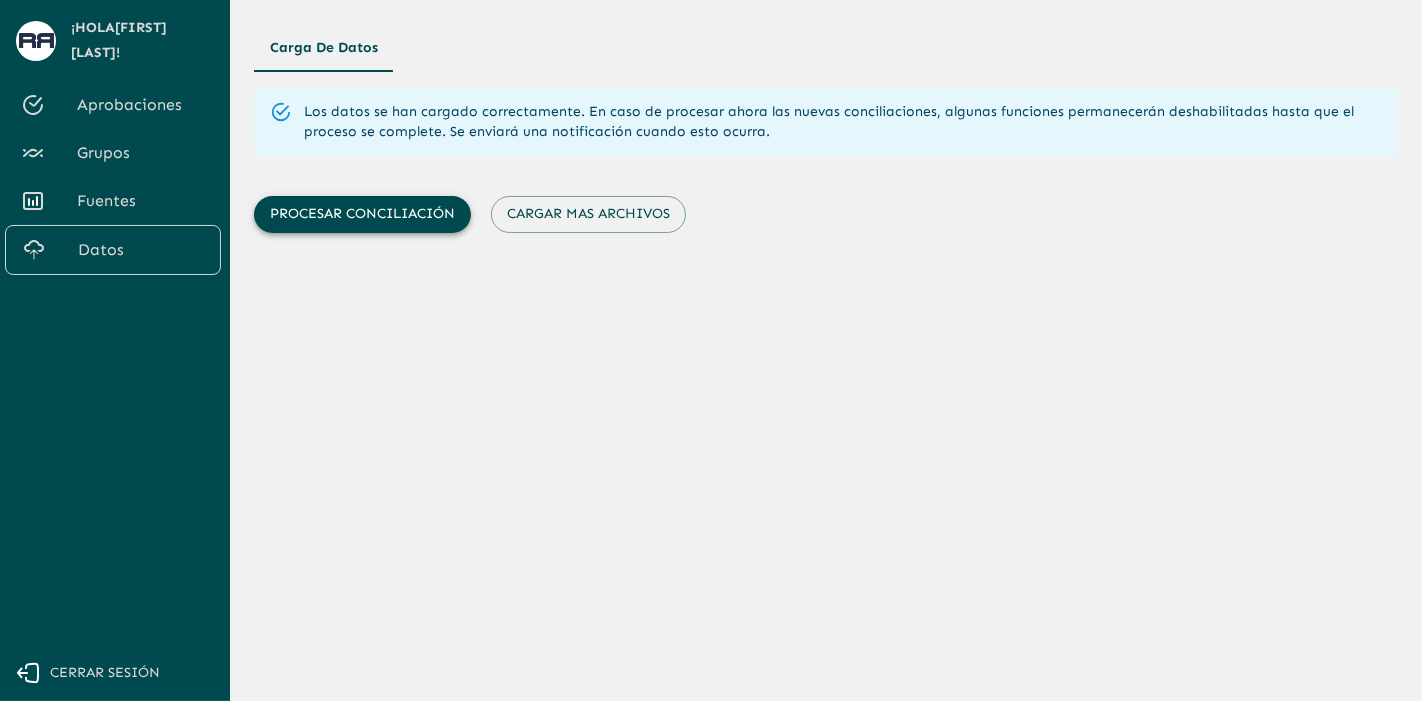 click on "Procesar conciliación" at bounding box center [362, 214] 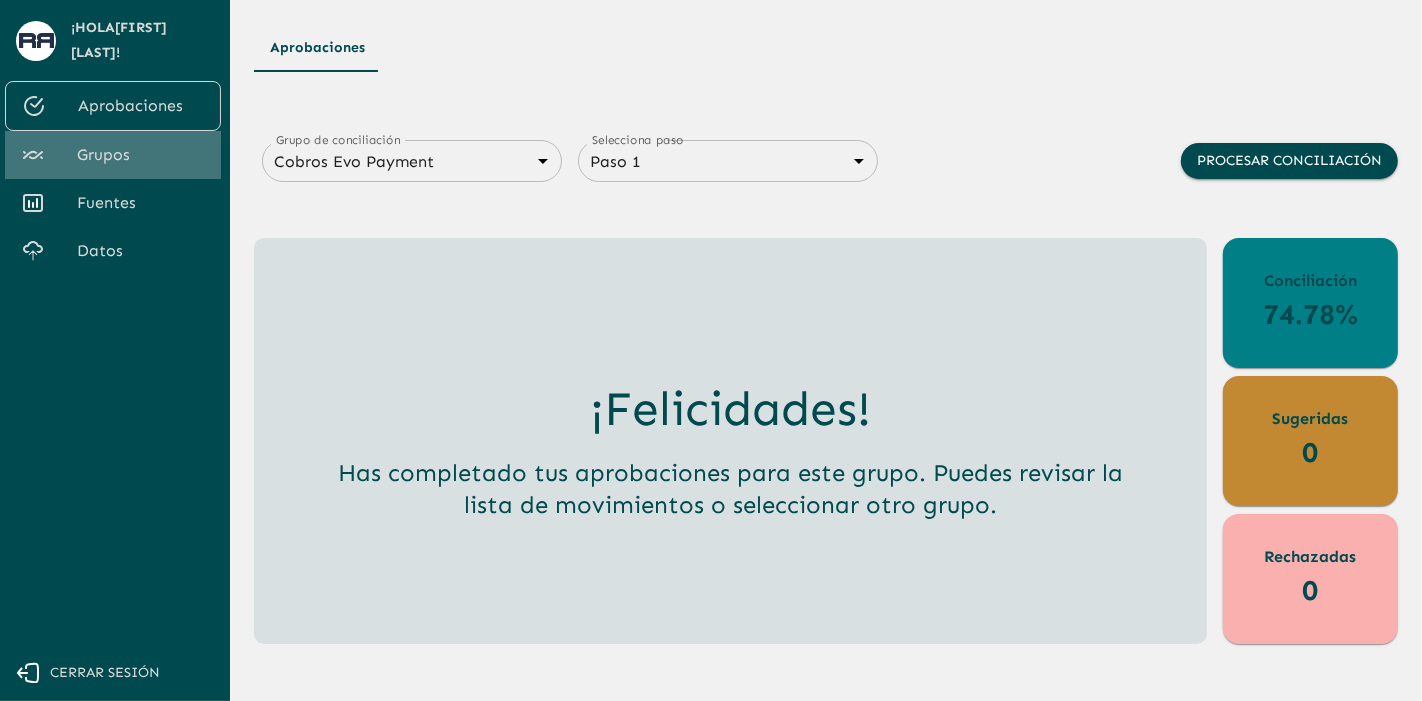 click at bounding box center [49, 155] 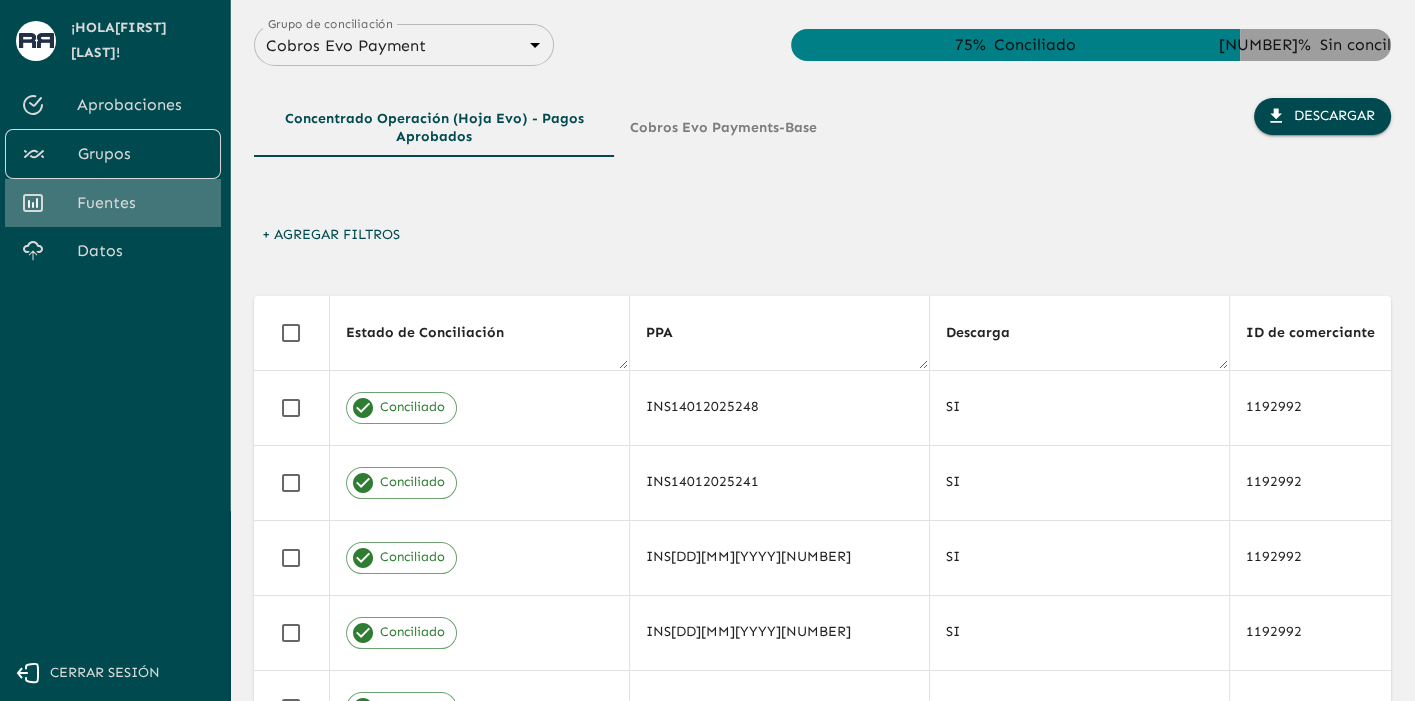 click on "Fuentes" at bounding box center [141, 203] 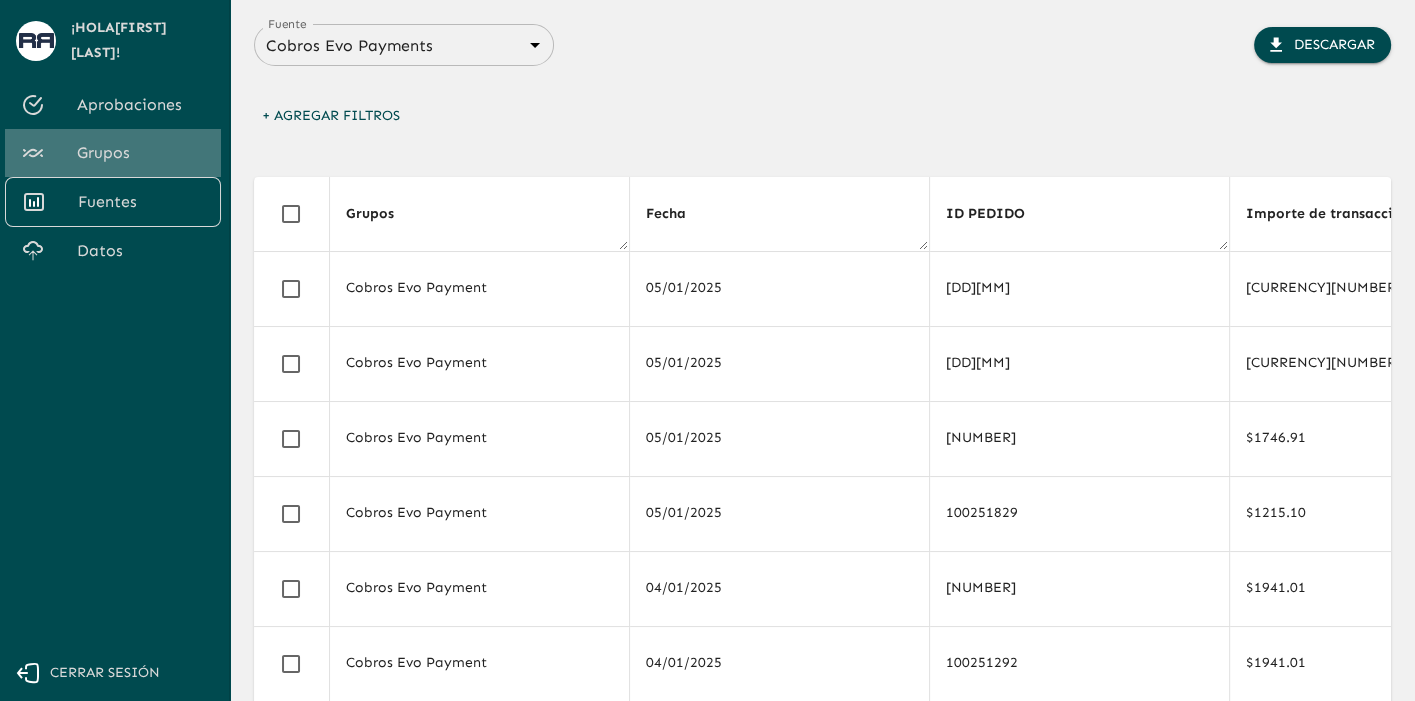click on "Grupos" at bounding box center [113, 153] 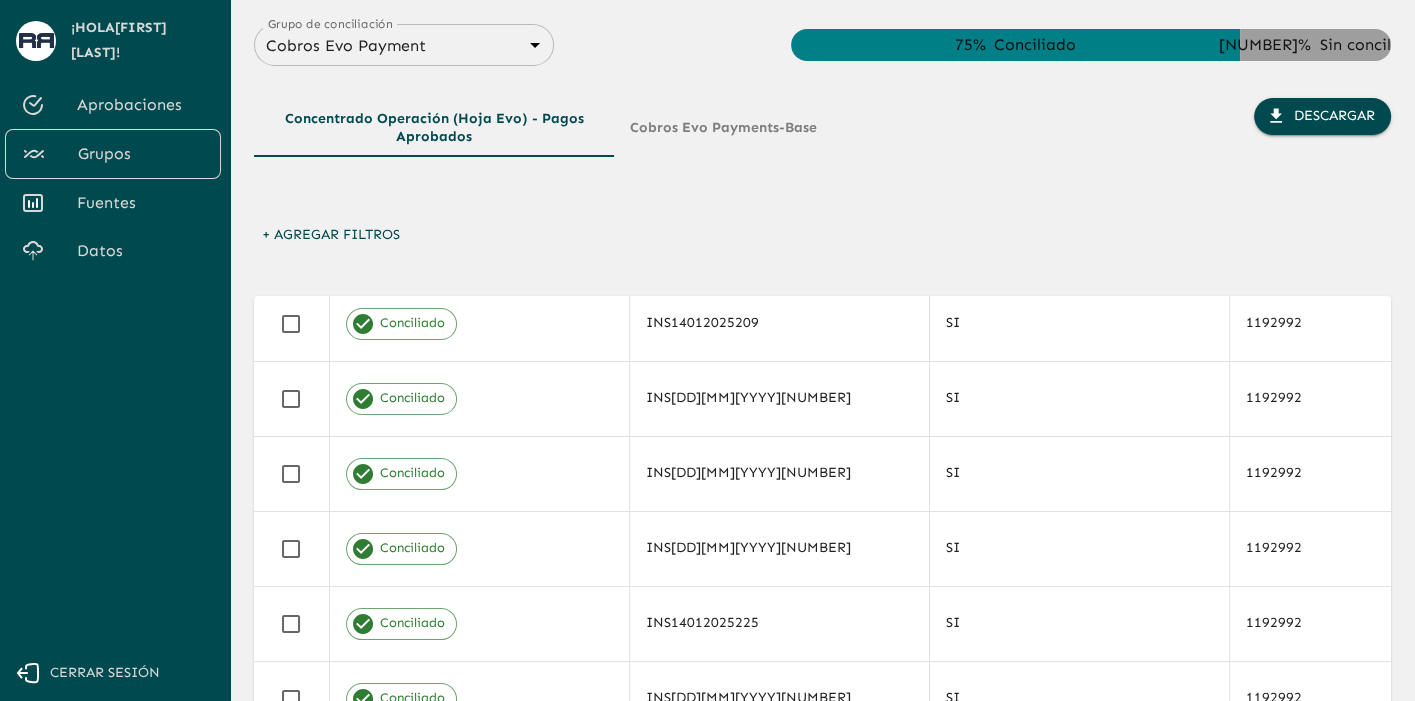 scroll, scrollTop: 876, scrollLeft: 0, axis: vertical 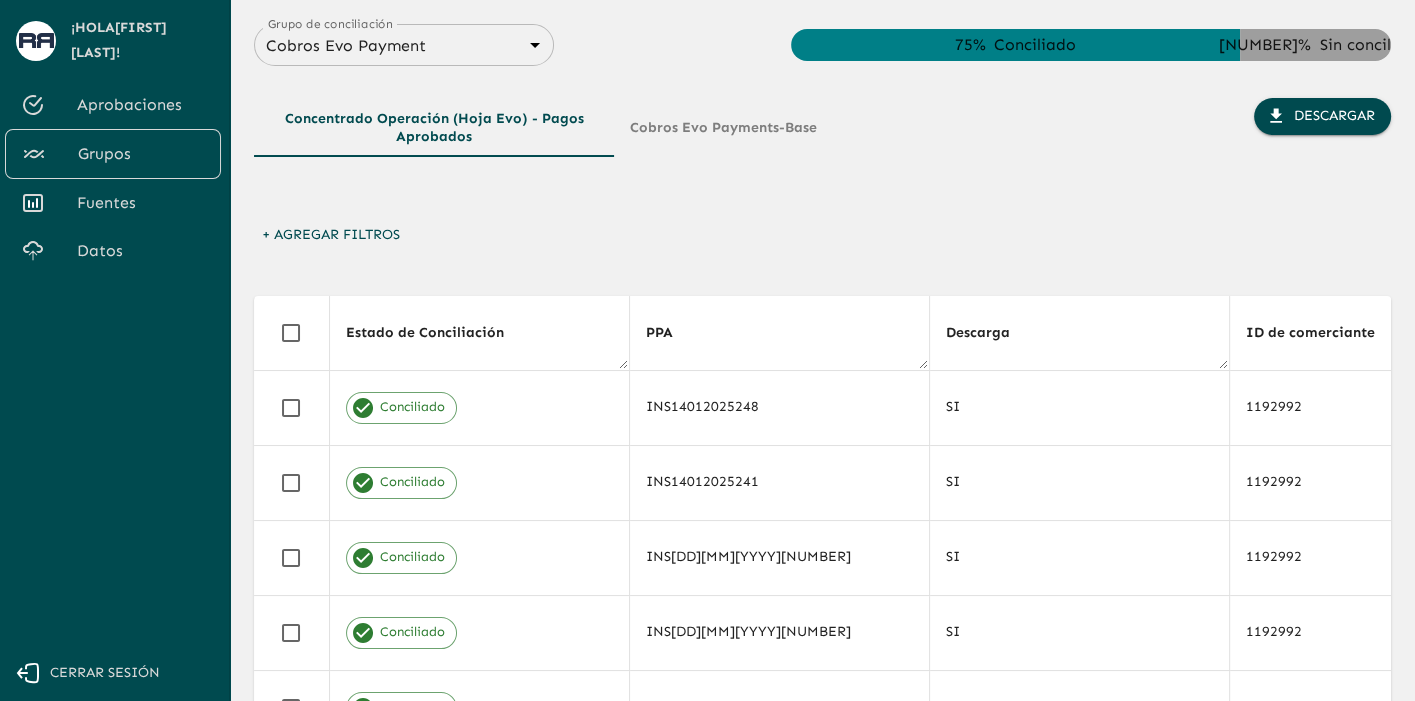 click on "Concentrado operación (hoja Evo) - Pagos Aprobados Cobros Evo Payments-Base" at bounding box center [543, 157] 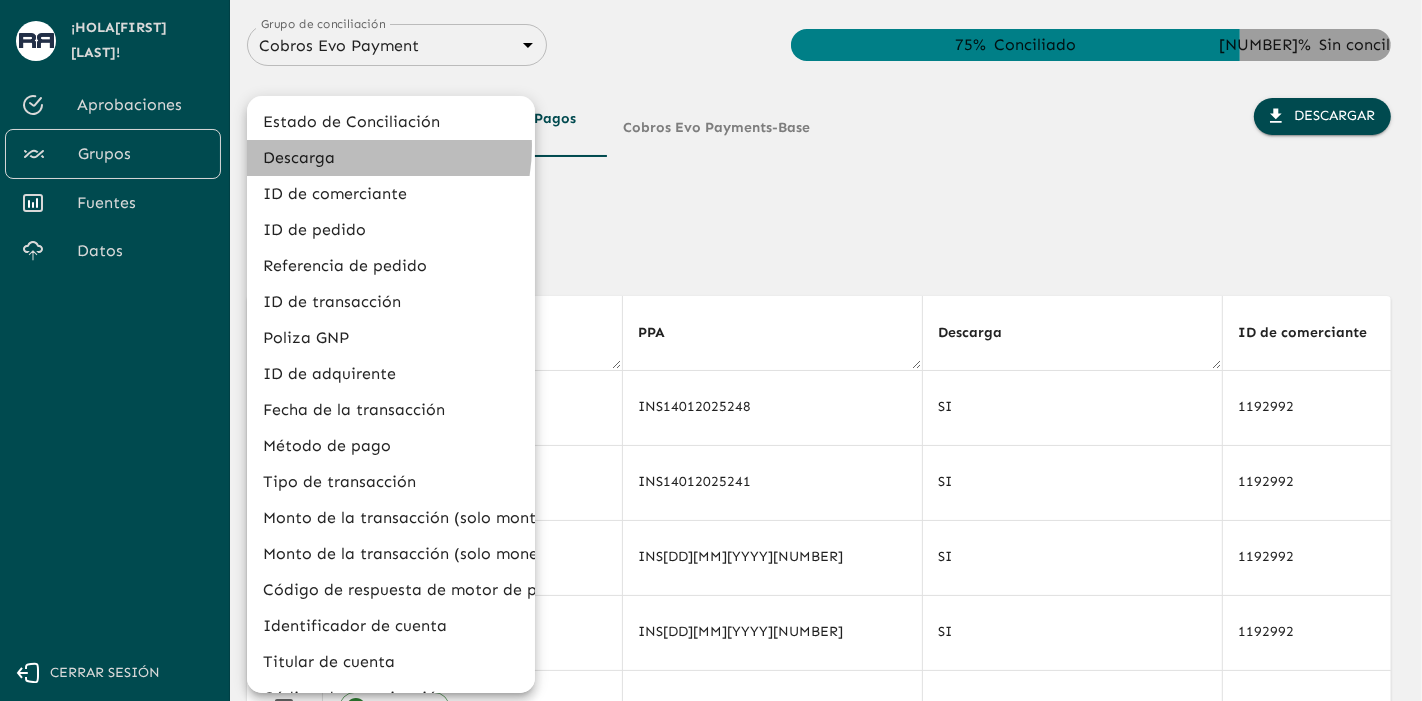 click on "Descarga" at bounding box center (391, 158) 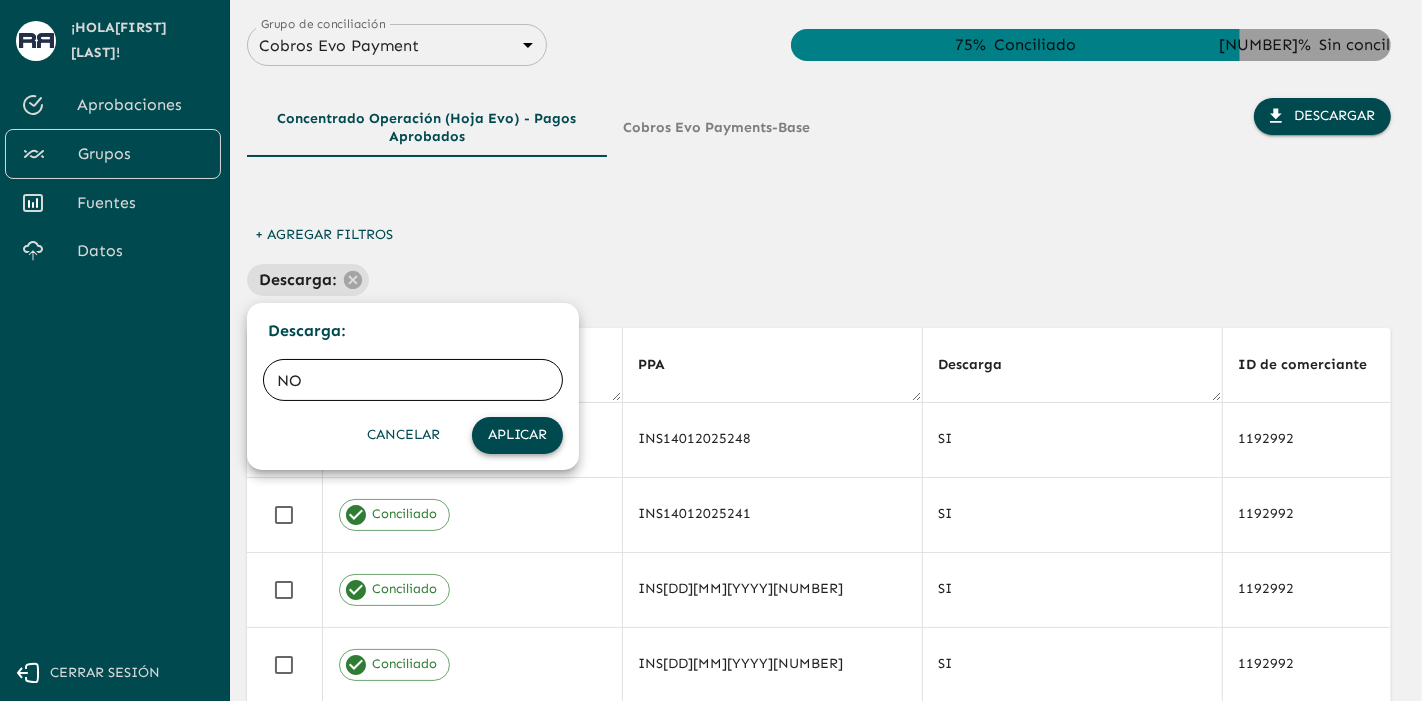 type on "NO" 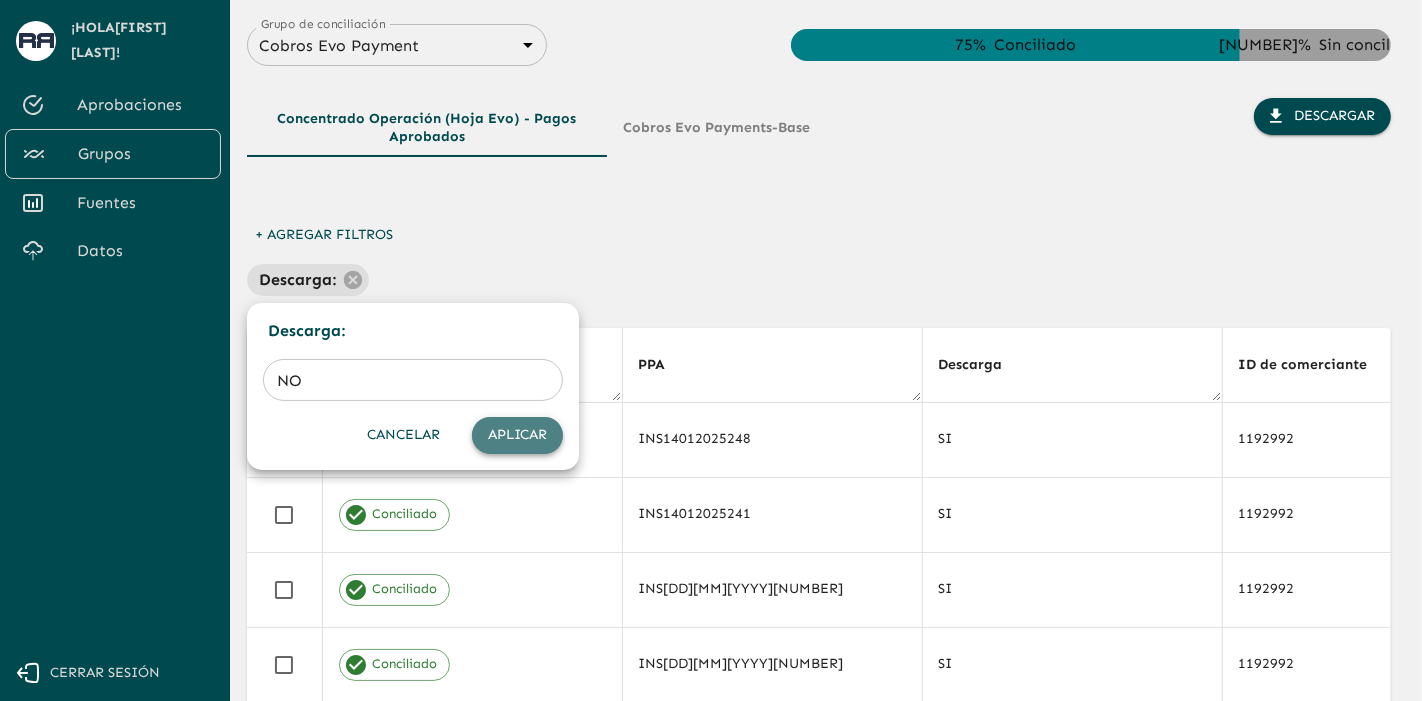 click on "Aplicar" at bounding box center (517, 435) 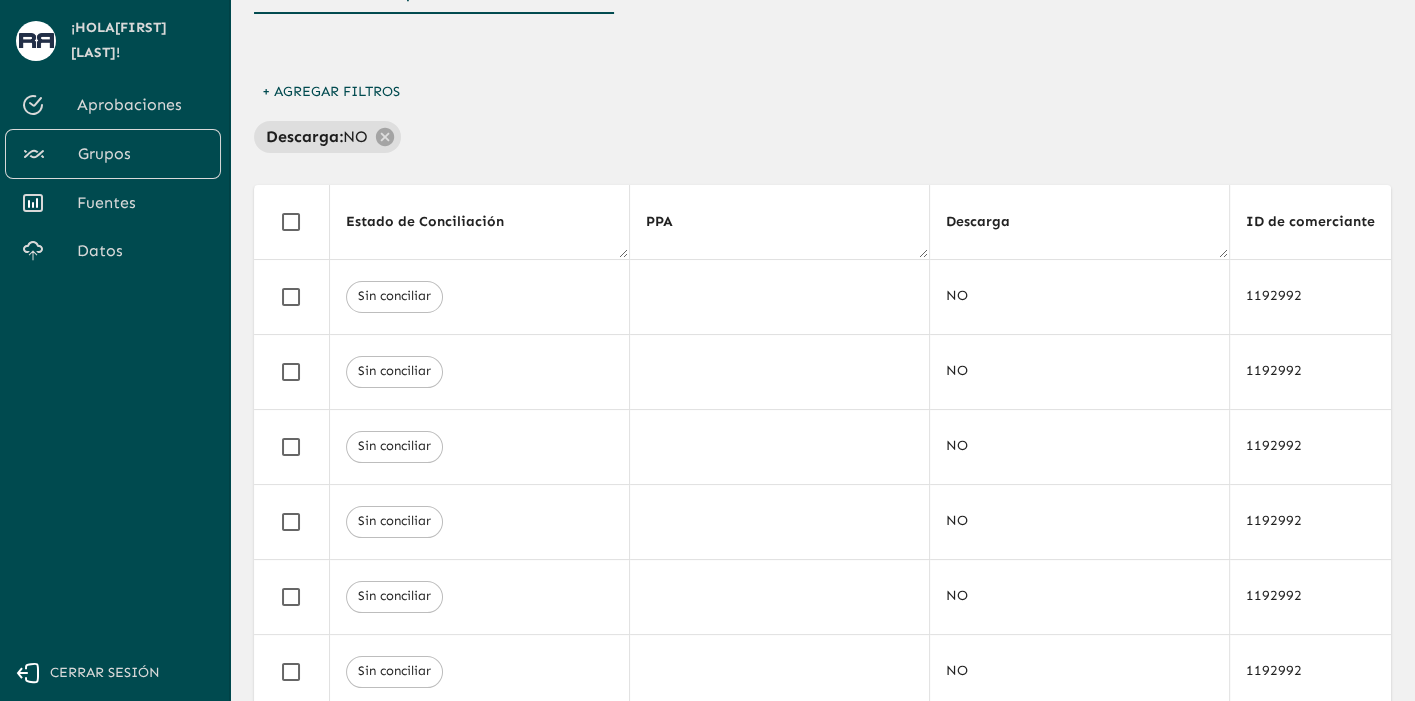 scroll, scrollTop: 146, scrollLeft: 0, axis: vertical 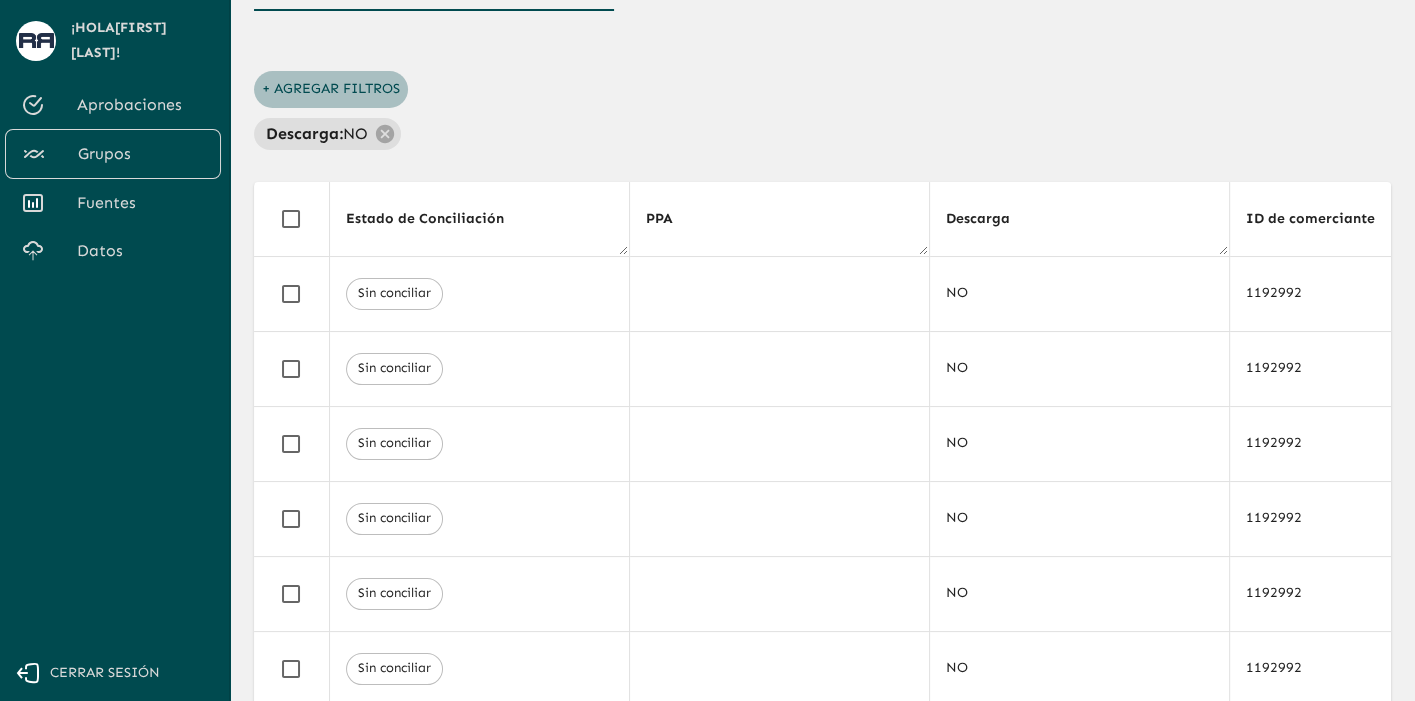 click on "+ Agregar Filtros" at bounding box center (331, 89) 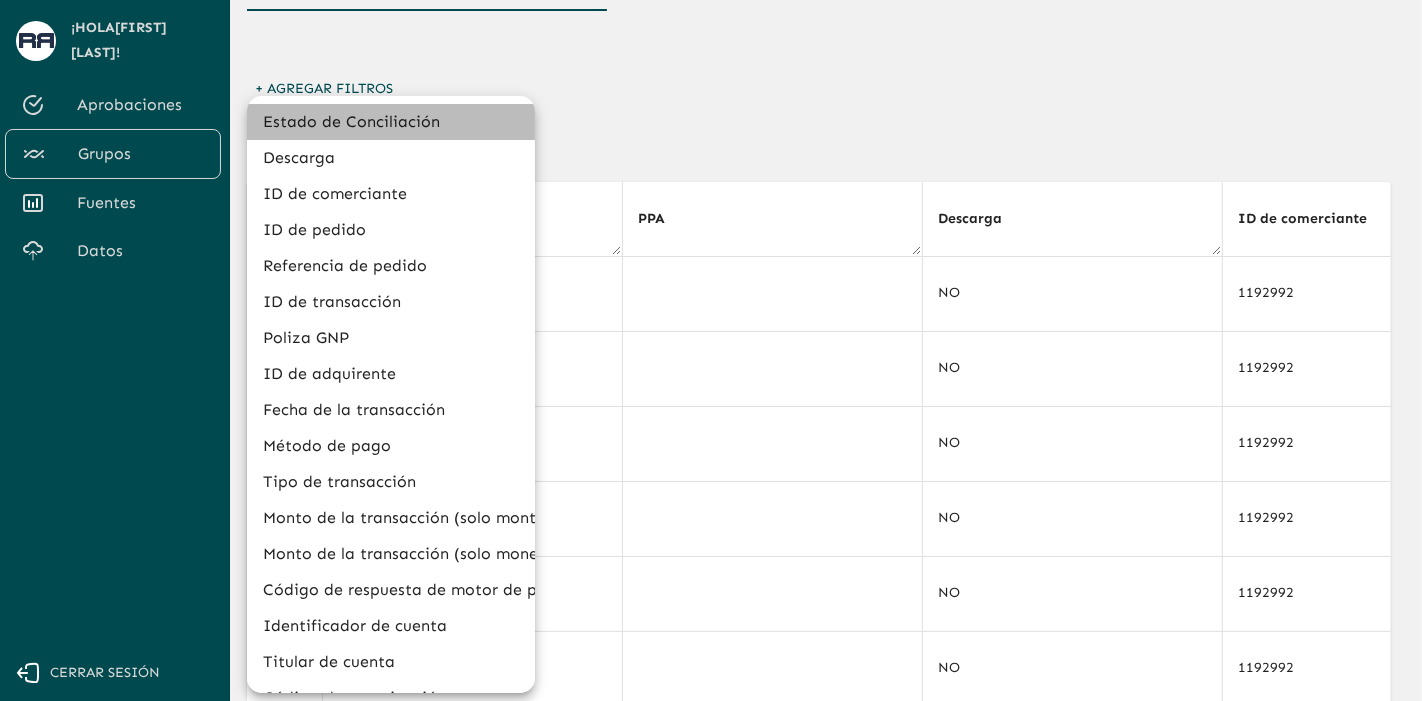 click on "Estado de Conciliación" at bounding box center (391, 122) 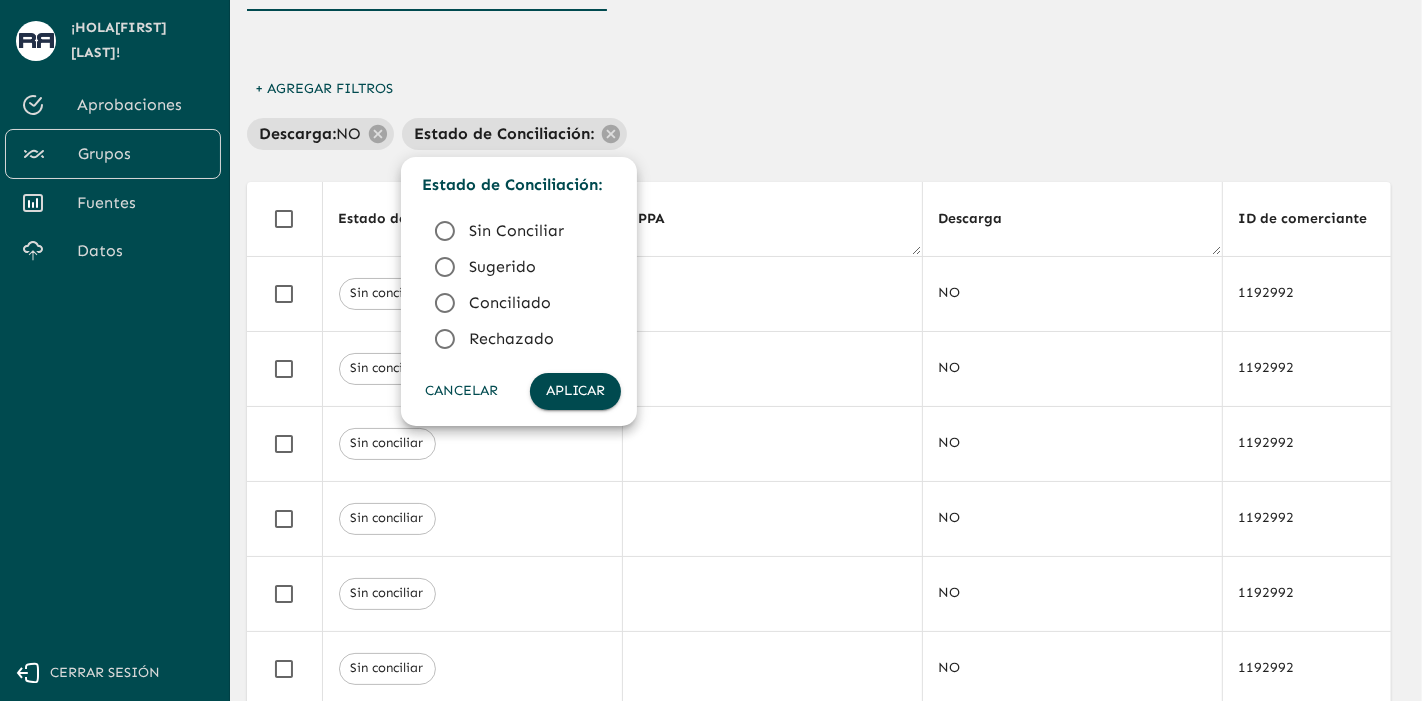 click at bounding box center (445, 231) 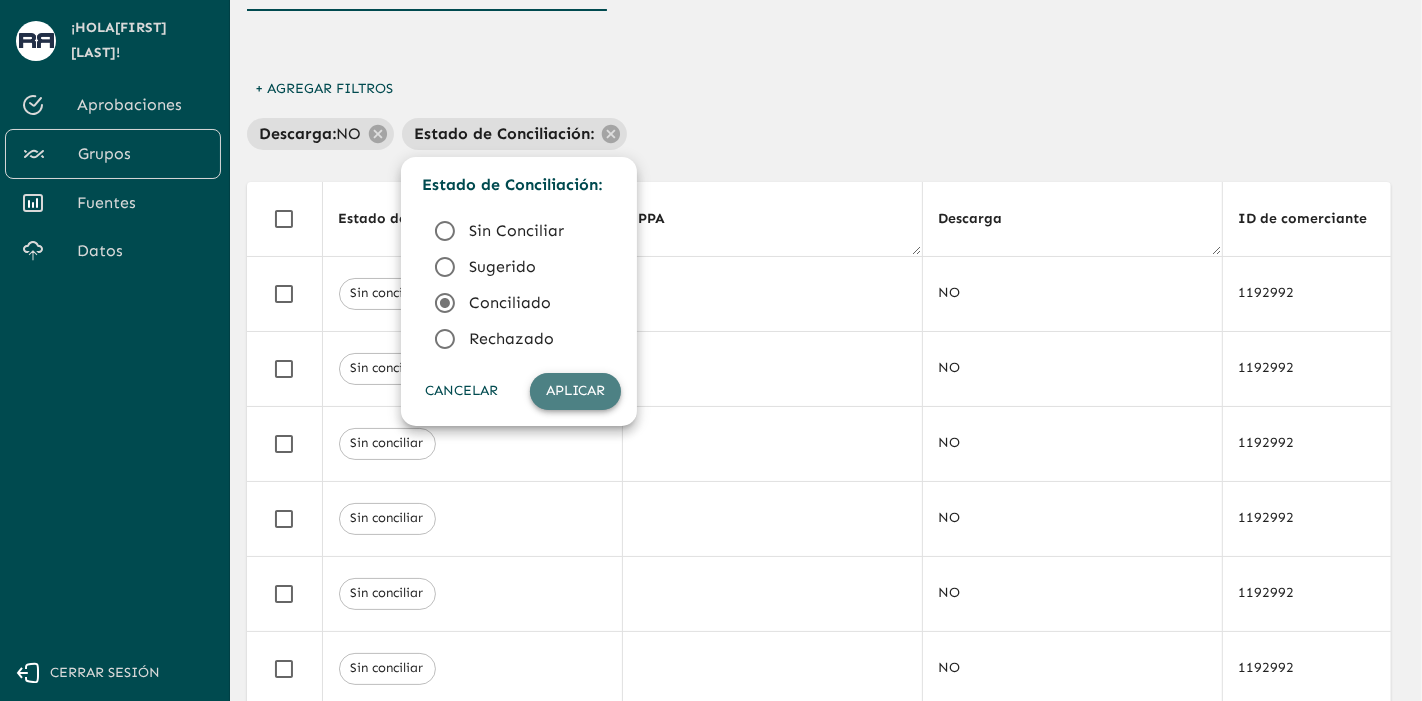 click on "Aplicar" at bounding box center (575, 391) 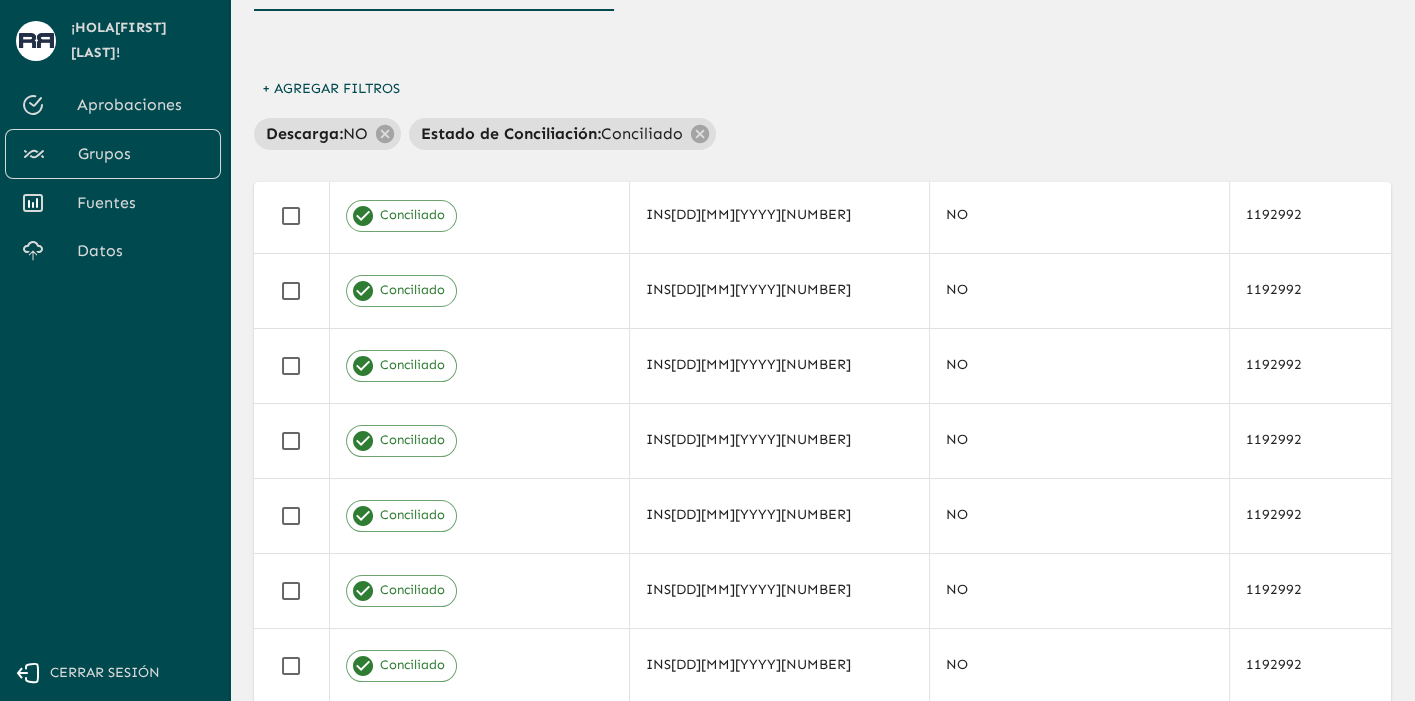 scroll, scrollTop: 876, scrollLeft: 0, axis: vertical 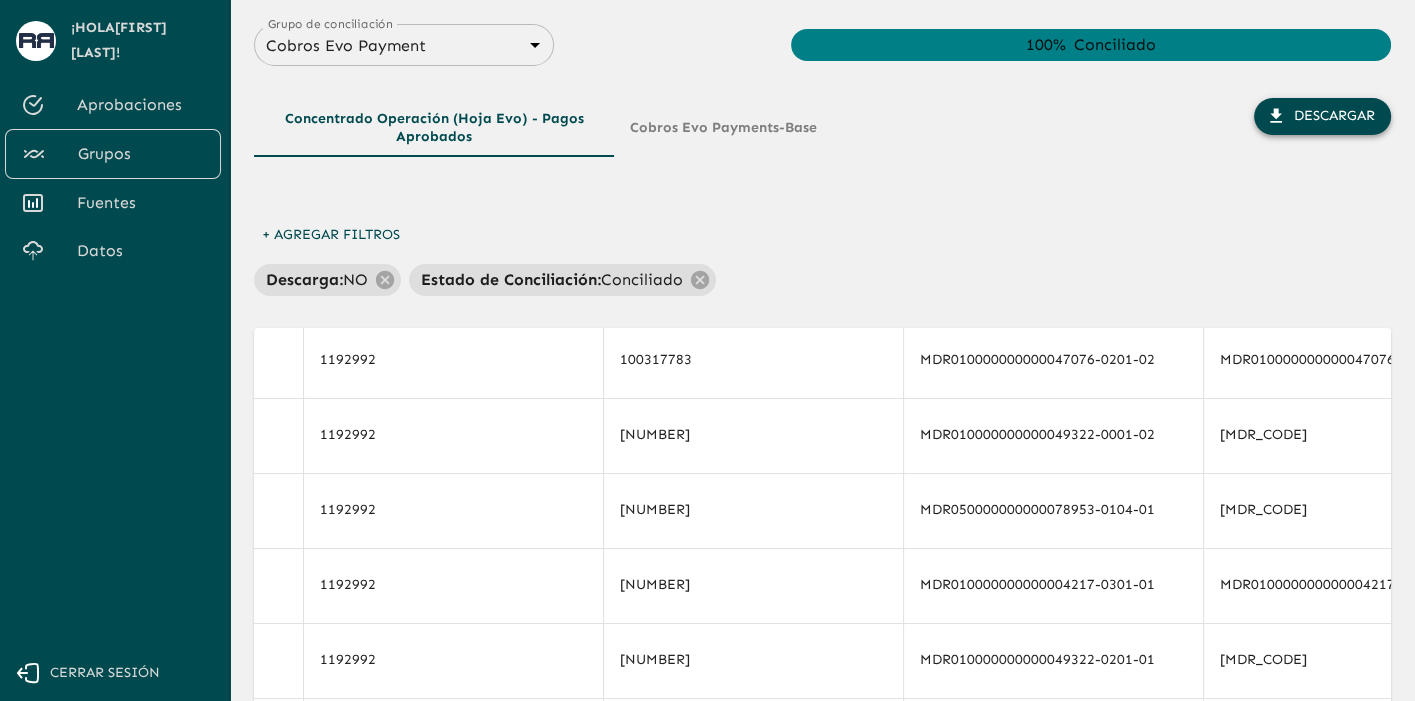 click on "Descargar" at bounding box center [1322, 116] 